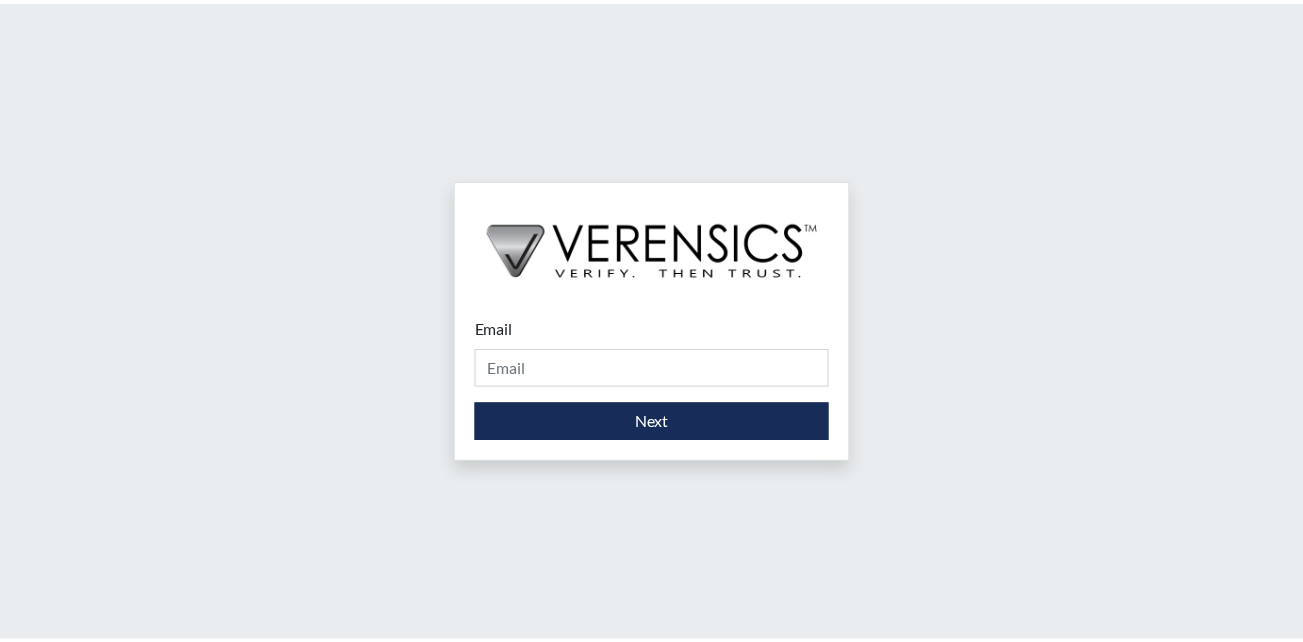 scroll, scrollTop: 0, scrollLeft: 0, axis: both 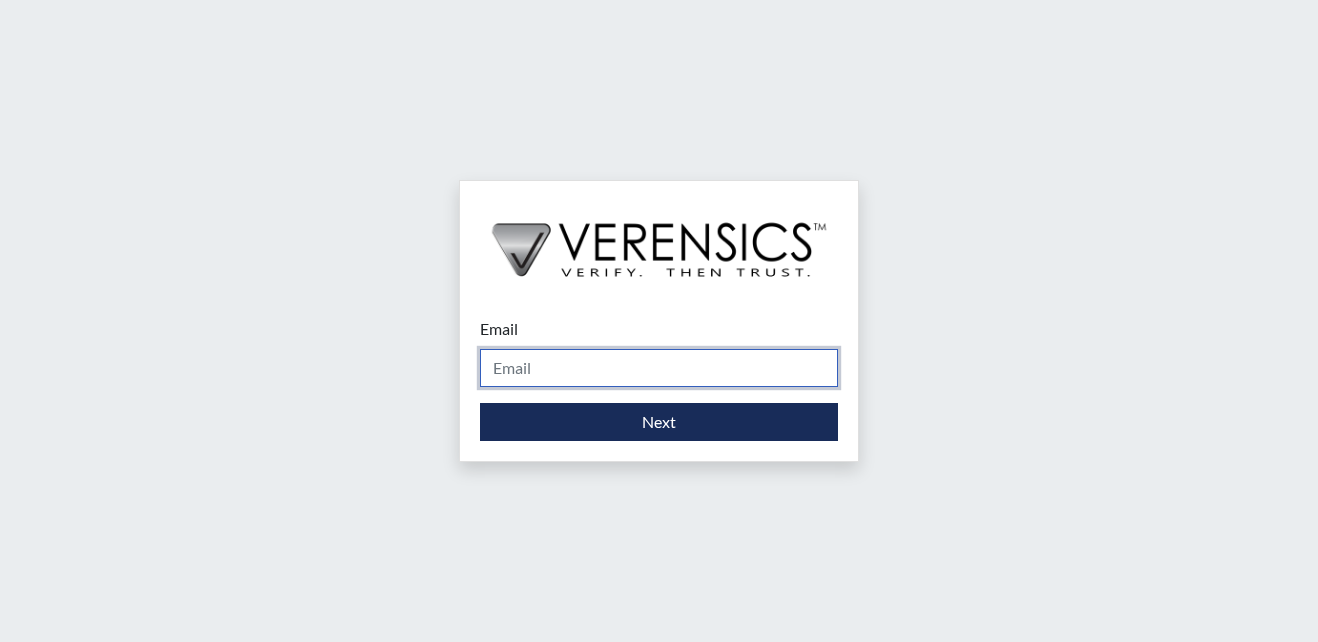 click on "Email" at bounding box center (659, 368) 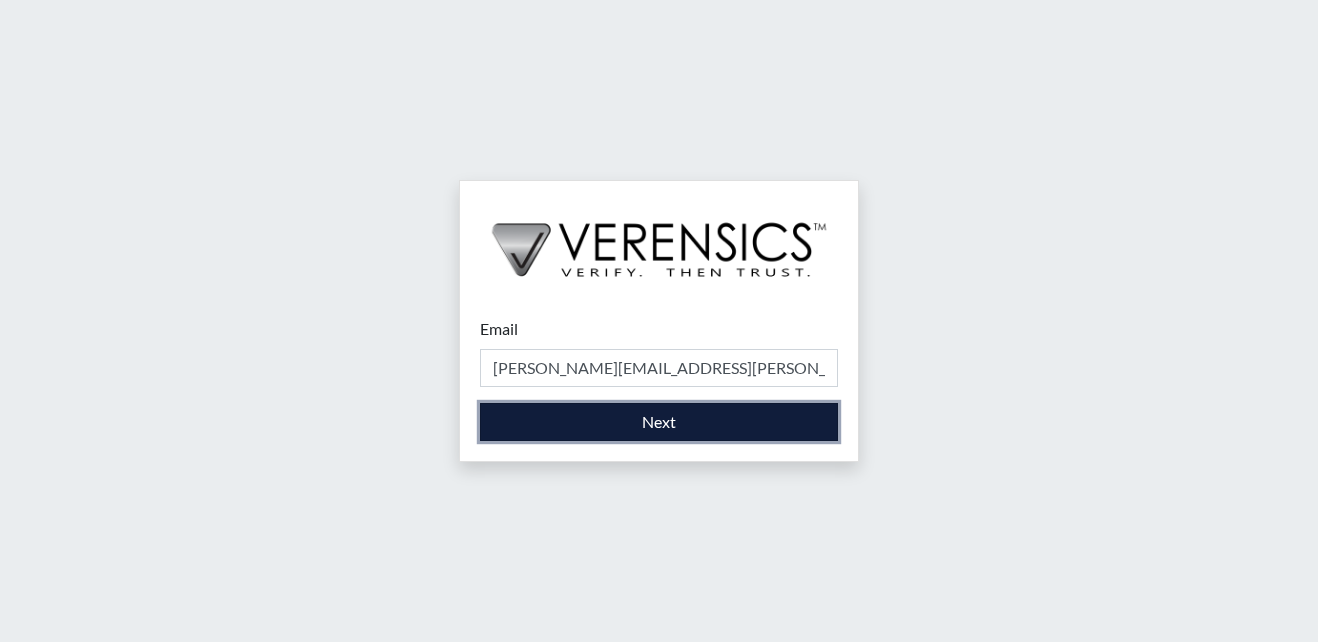 click on "Next" at bounding box center (659, 422) 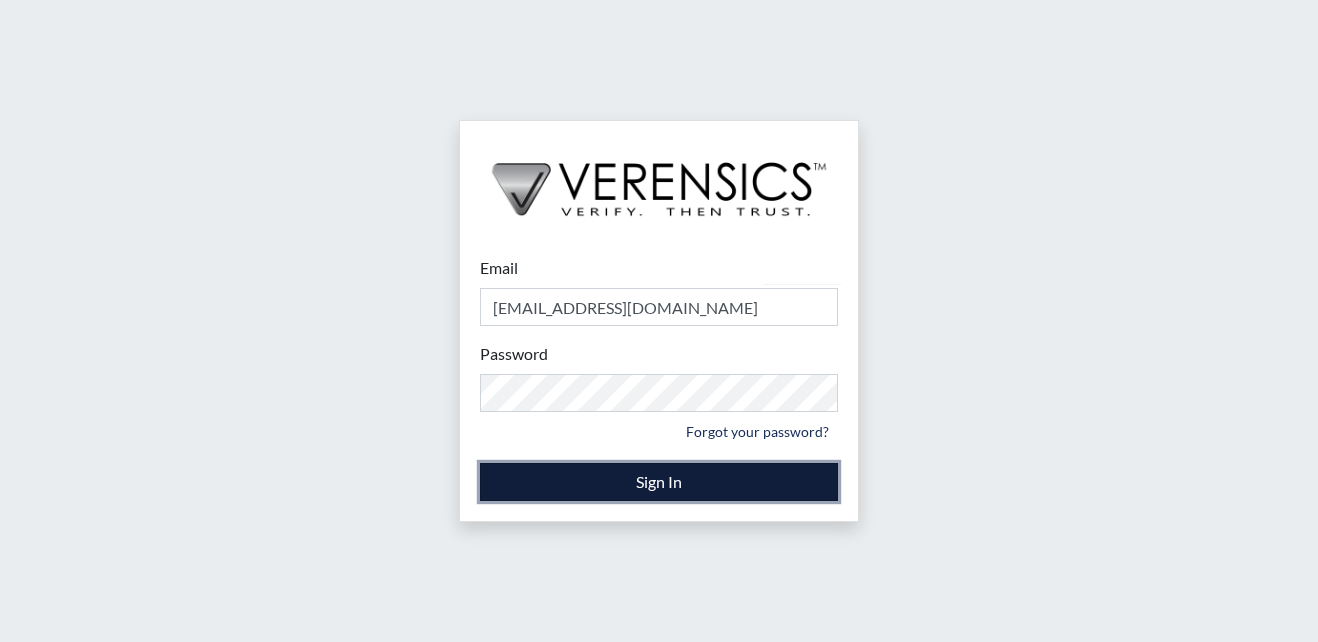 click on "Sign In" at bounding box center (659, 482) 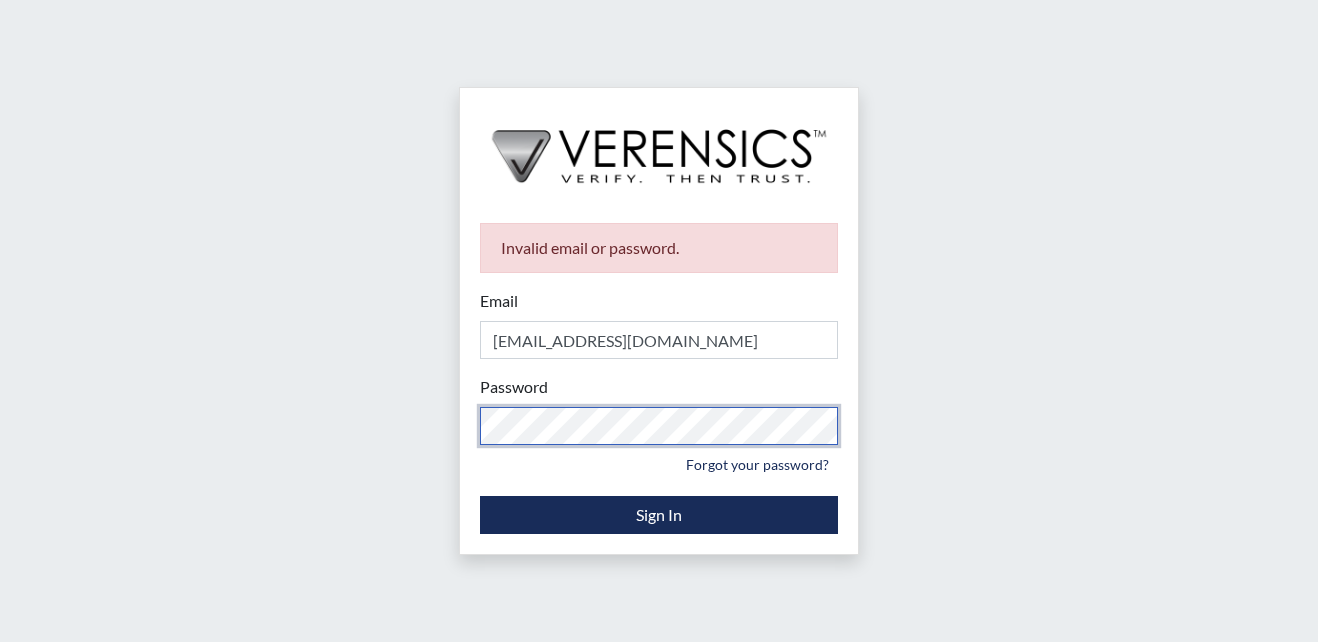 click on "Invalid email or password.  Email stacynparker@gmail.com  Please provide your email address.  Password  Please provide your password.  Forgot your password?  Sign In" at bounding box center [659, 321] 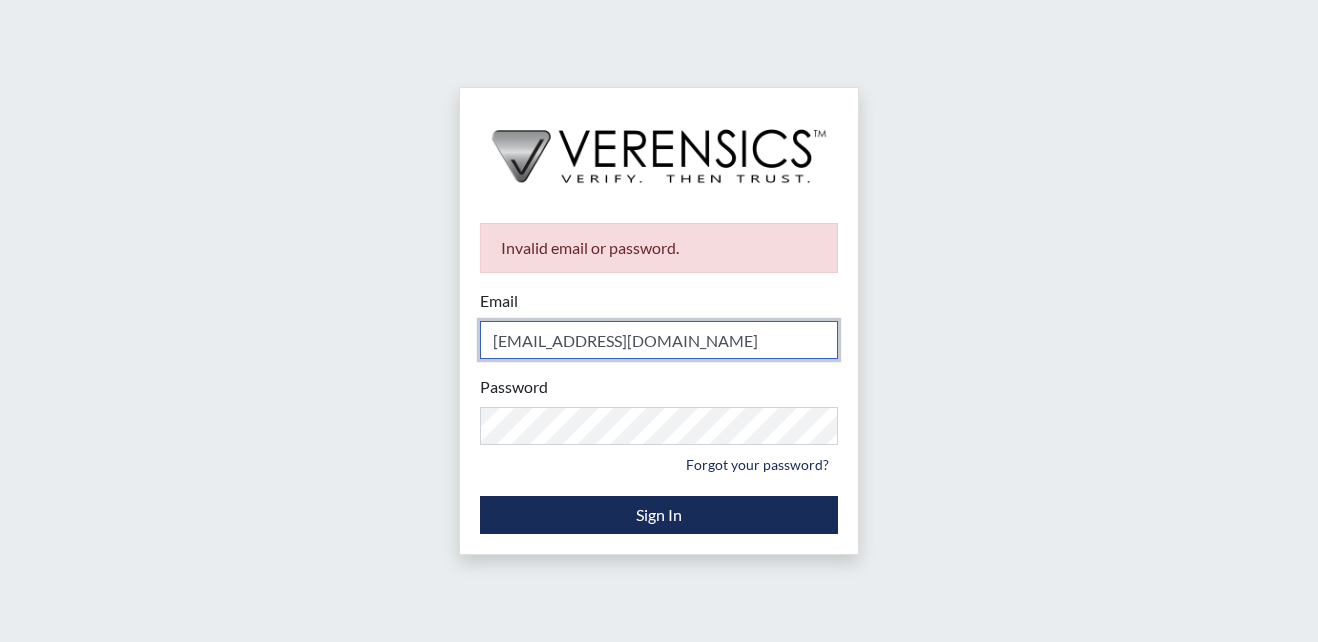 drag, startPoint x: 790, startPoint y: 337, endPoint x: 186, endPoint y: 276, distance: 607.0725 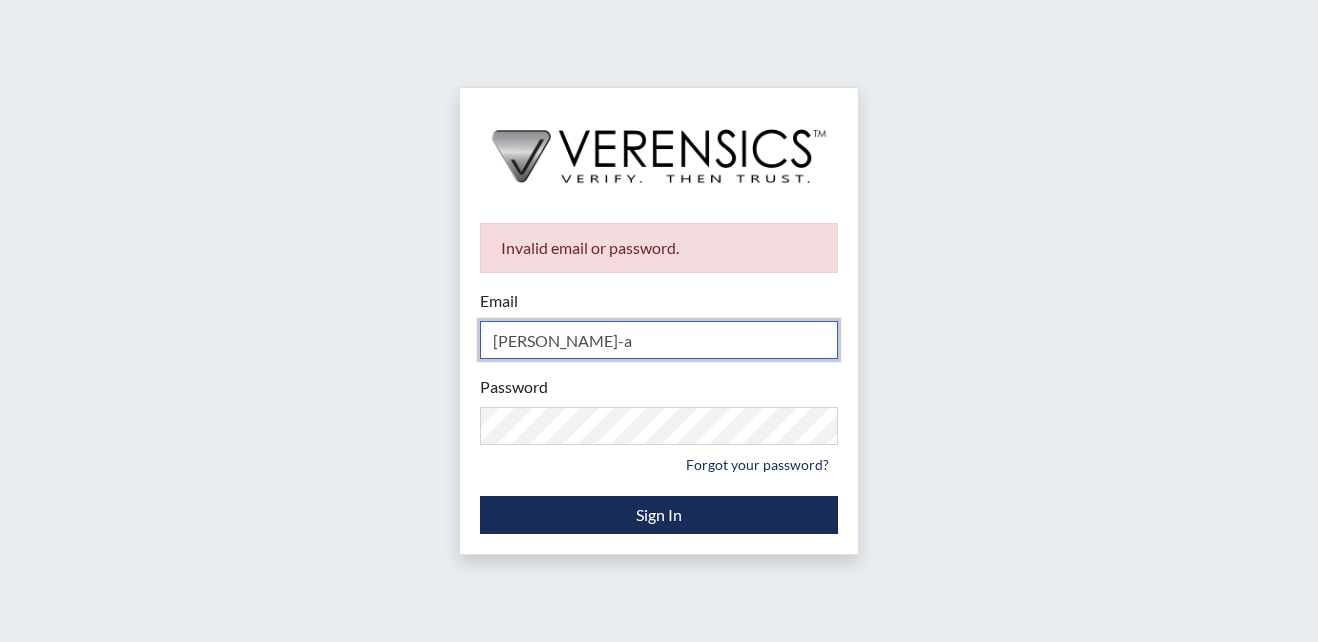 type on "[PERSON_NAME][EMAIL_ADDRESS][PERSON_NAME][DOMAIN_NAME]" 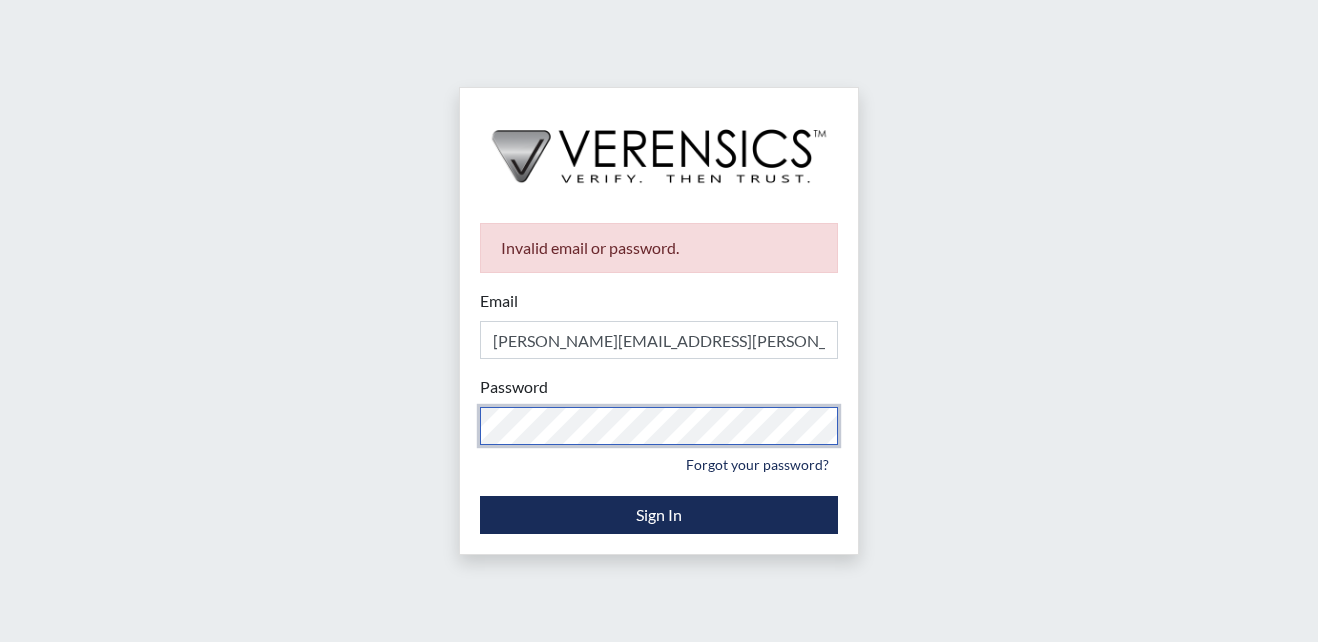 click on "Invalid email or password.  Email stacy-ann.parker@gdc.ga.gov  Please provide your email address.  Password  Please provide your password.  Forgot your password?  Sign In" at bounding box center [659, 321] 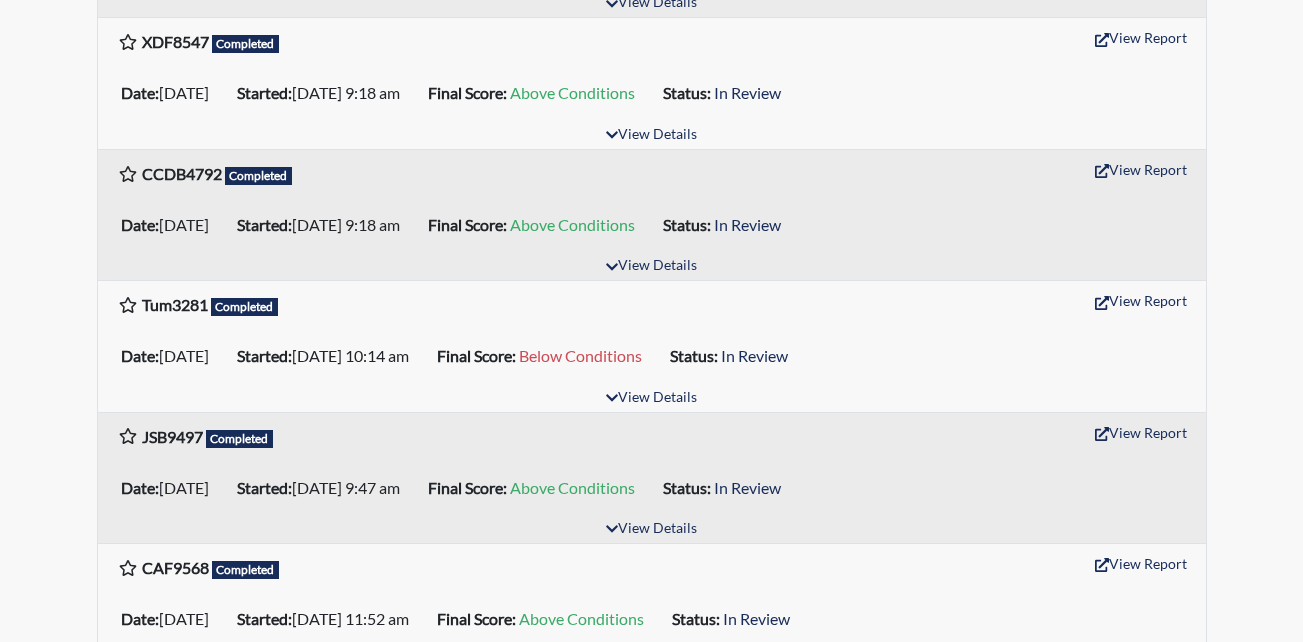 scroll, scrollTop: 1400, scrollLeft: 0, axis: vertical 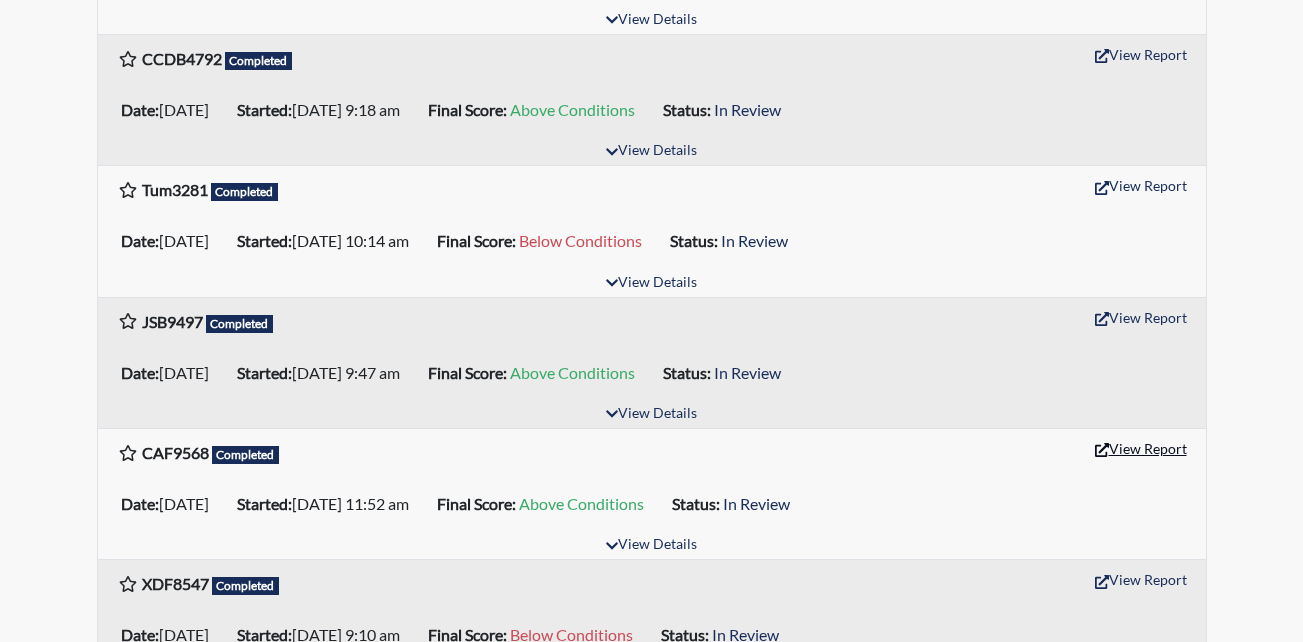 click on "View Report" at bounding box center [1141, 448] 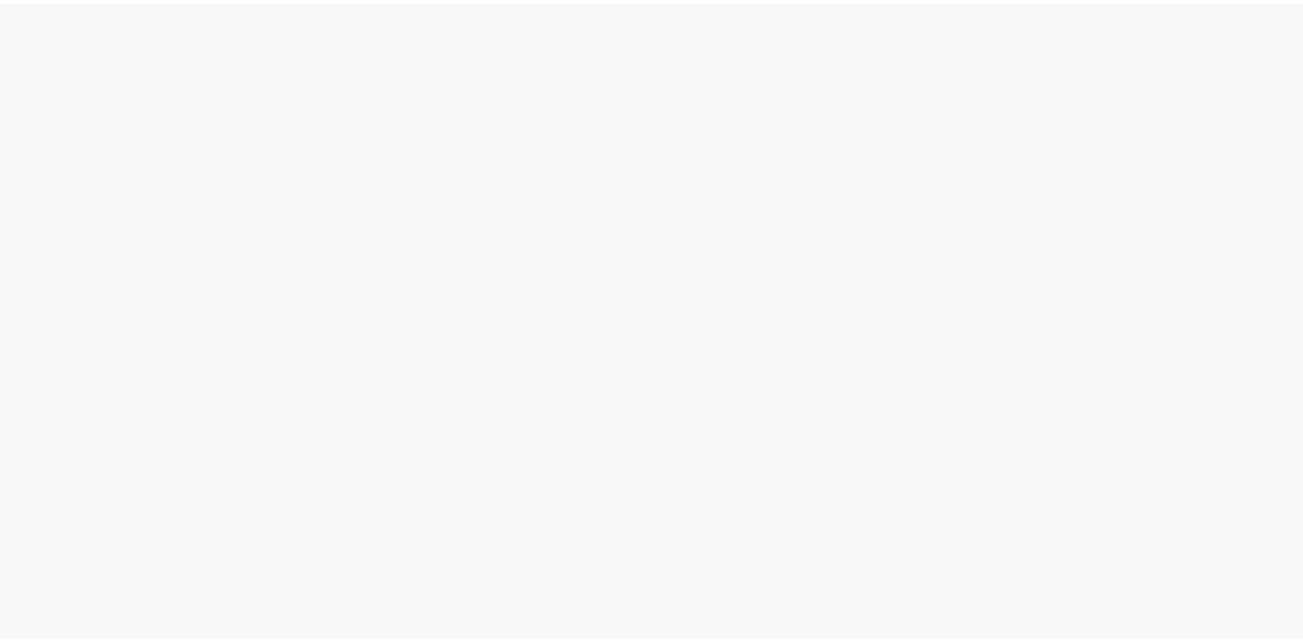 scroll, scrollTop: 0, scrollLeft: 0, axis: both 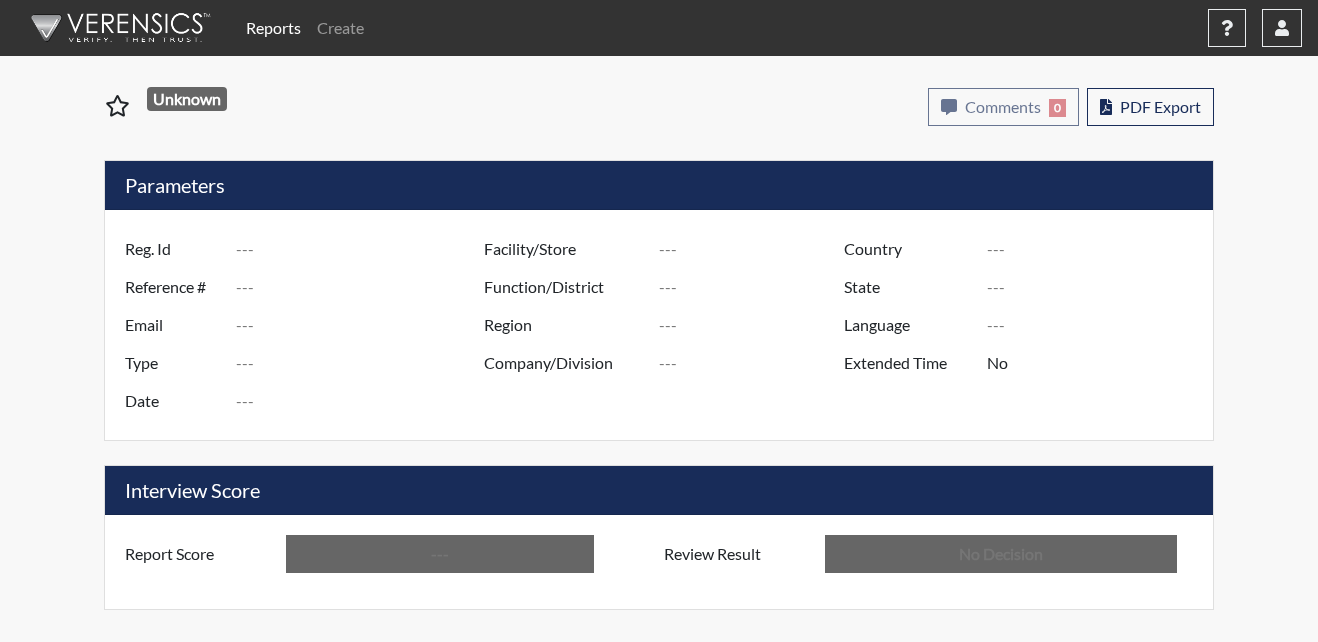 type on "CAF9568" 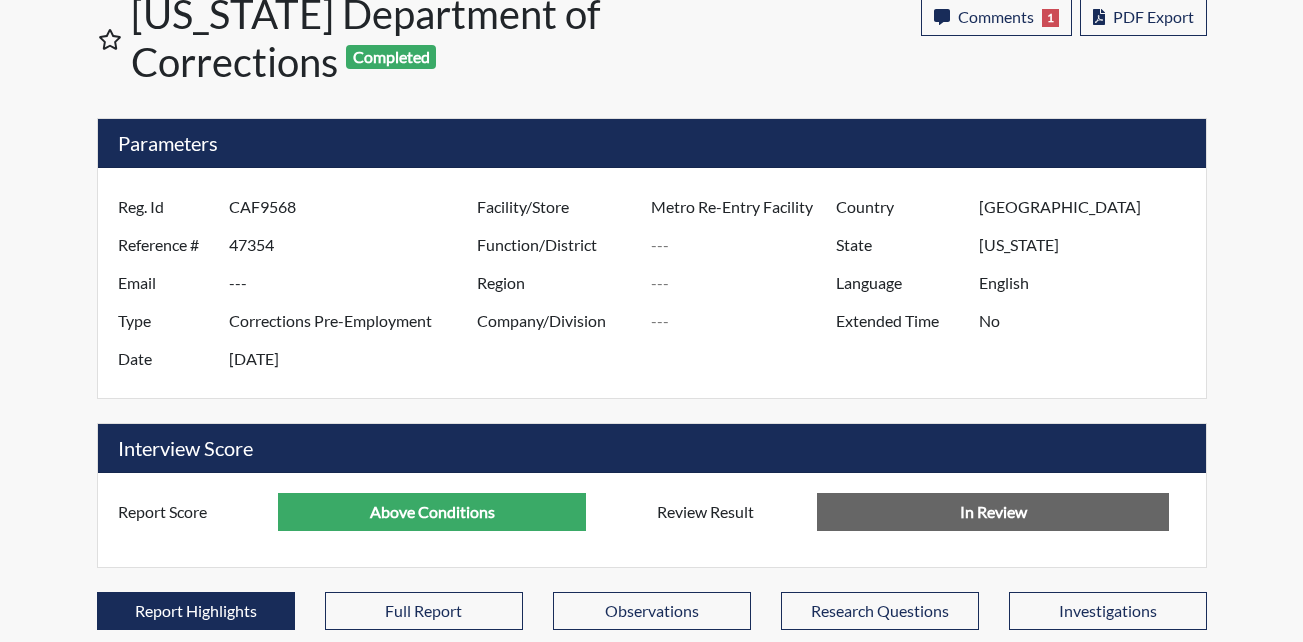 scroll, scrollTop: 385, scrollLeft: 0, axis: vertical 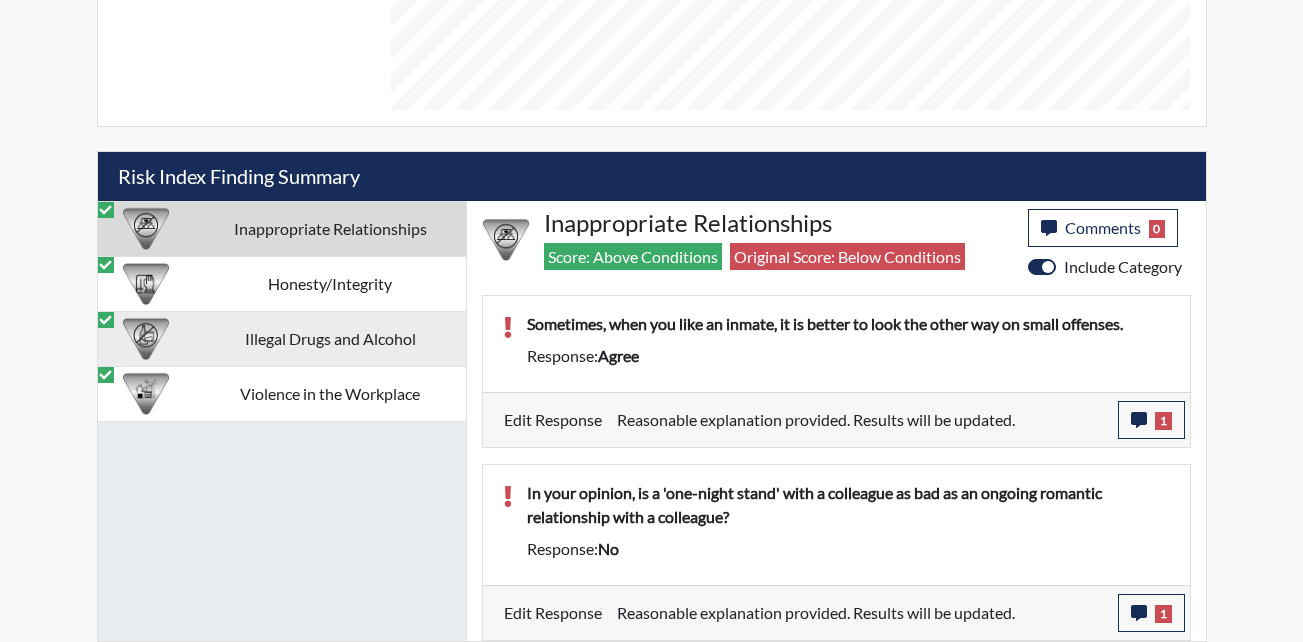 click on "Illegal Drugs and Alcohol" at bounding box center (330, 338) 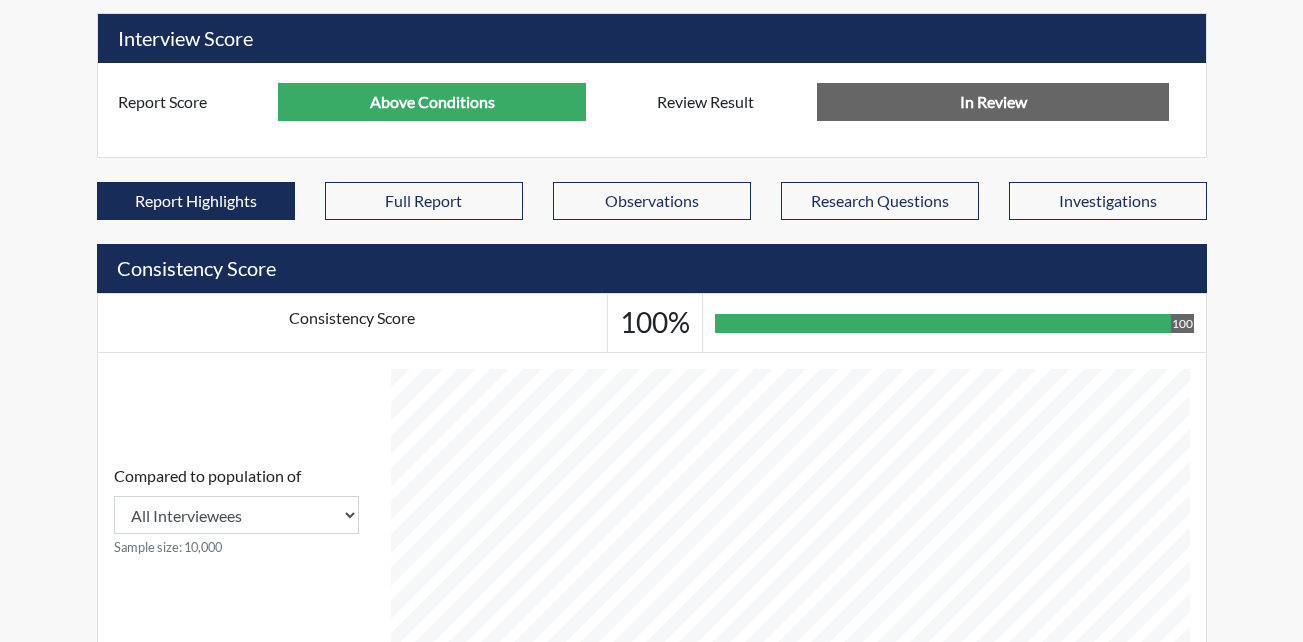scroll, scrollTop: 900, scrollLeft: 0, axis: vertical 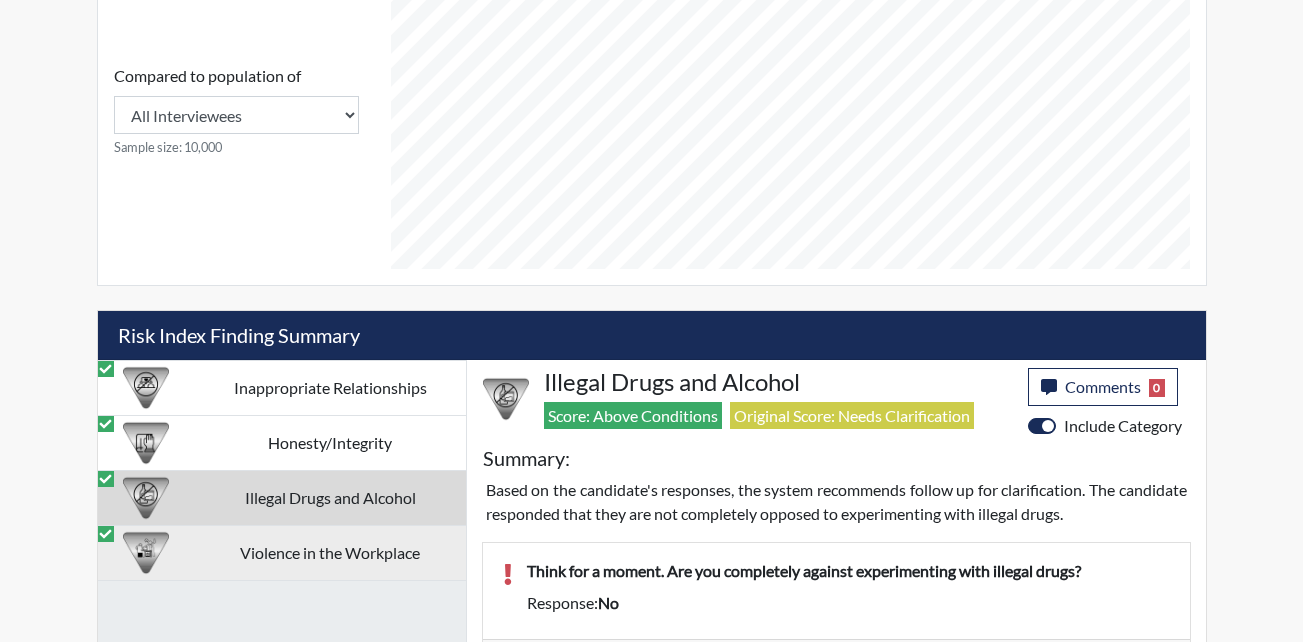 click on "Violence in the Workplace" at bounding box center [330, 552] 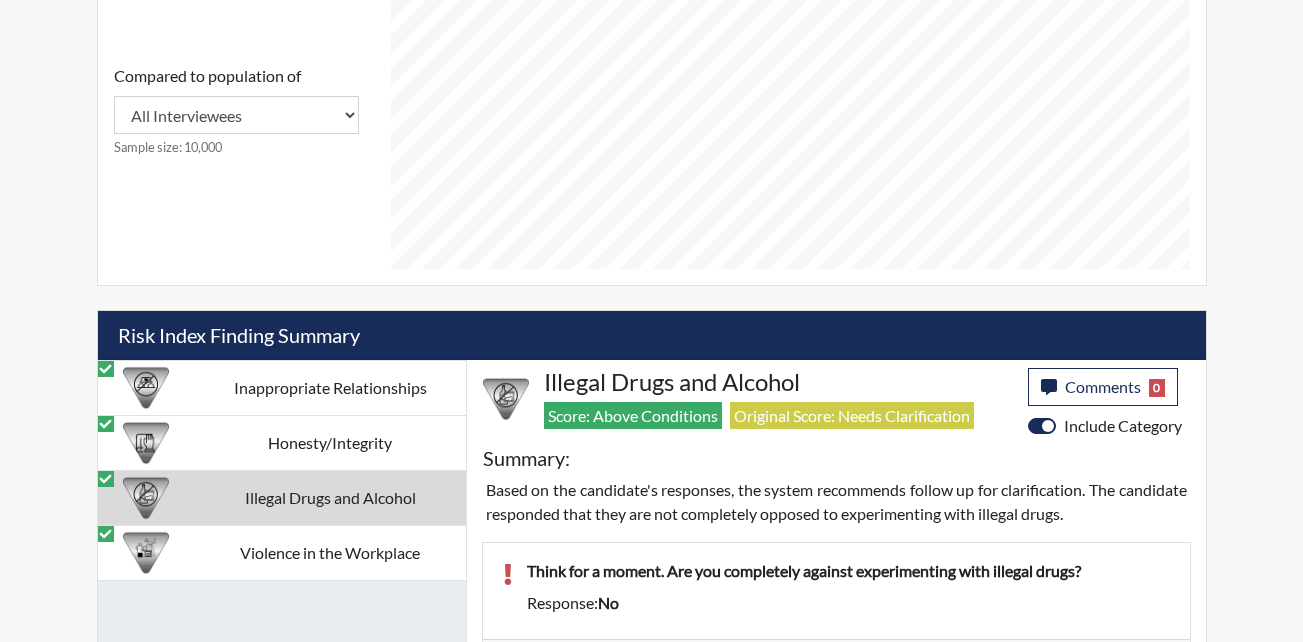scroll, scrollTop: 866, scrollLeft: 0, axis: vertical 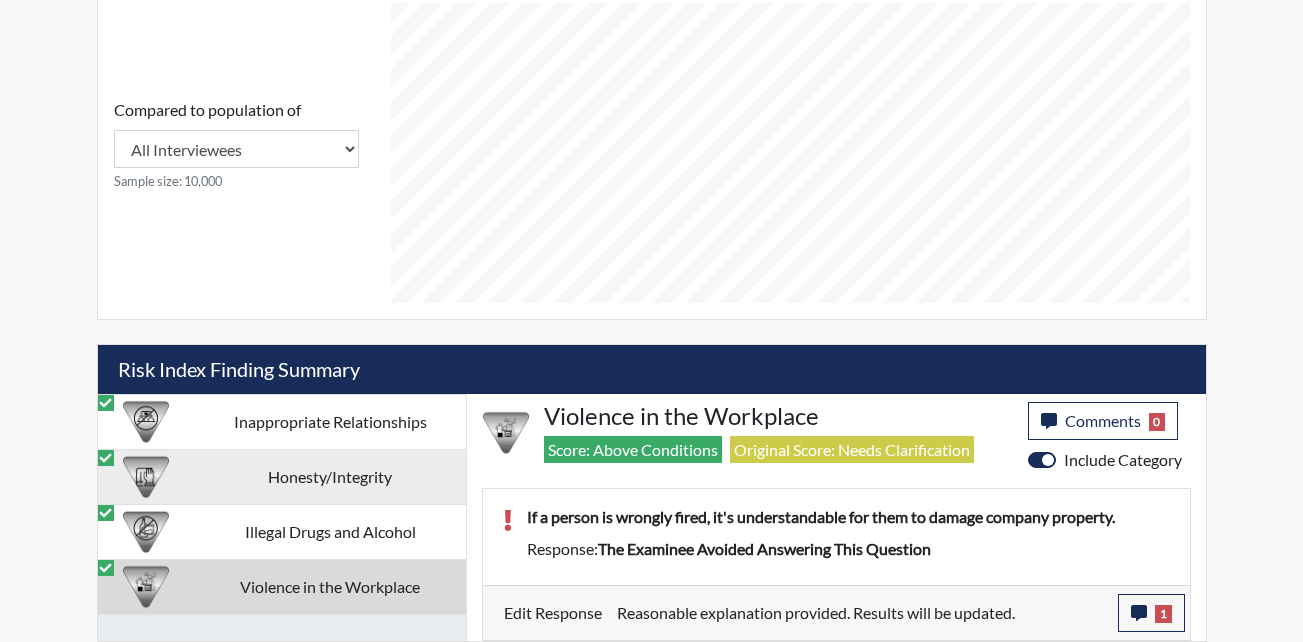 click on "Honesty/Integrity" at bounding box center (330, 476) 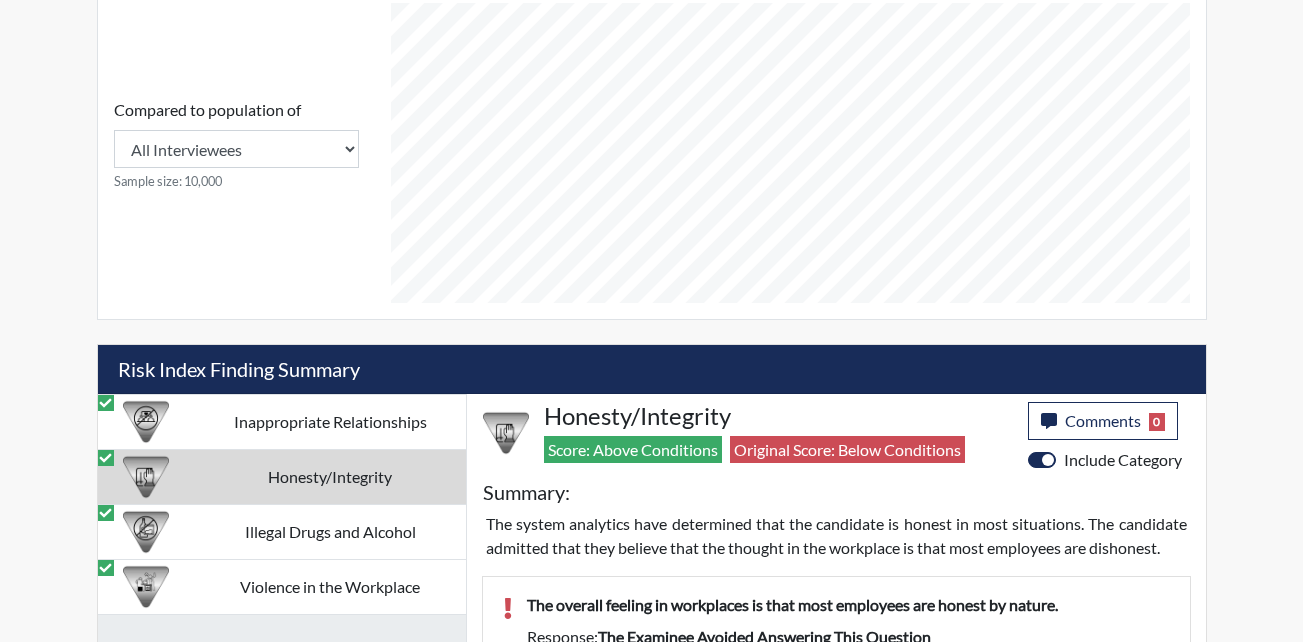 scroll, scrollTop: 900, scrollLeft: 0, axis: vertical 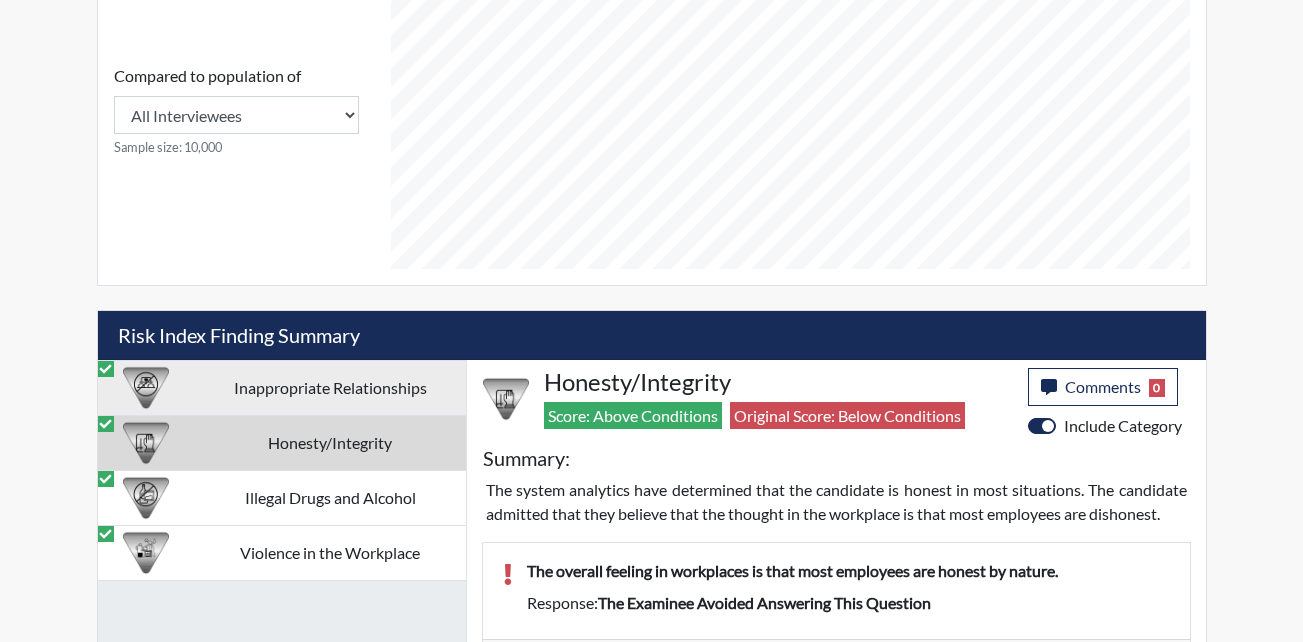 click on "Inappropriate Relationships" at bounding box center (330, 387) 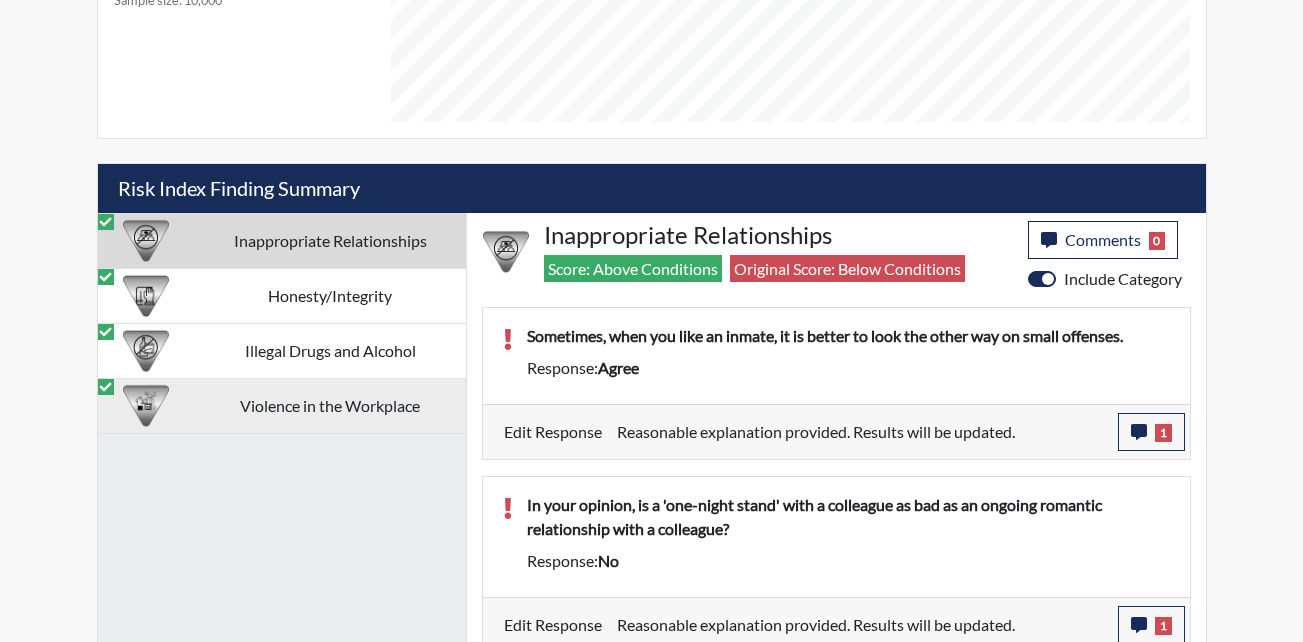 scroll, scrollTop: 1059, scrollLeft: 0, axis: vertical 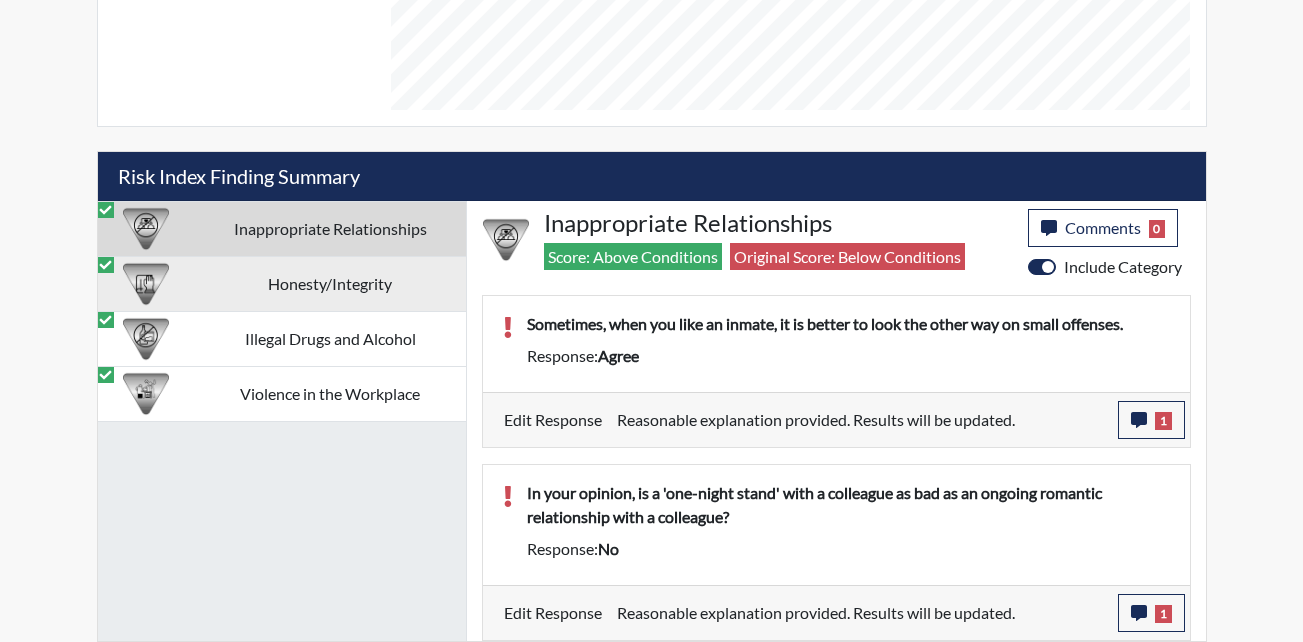 click on "Honesty/Integrity" at bounding box center [330, 283] 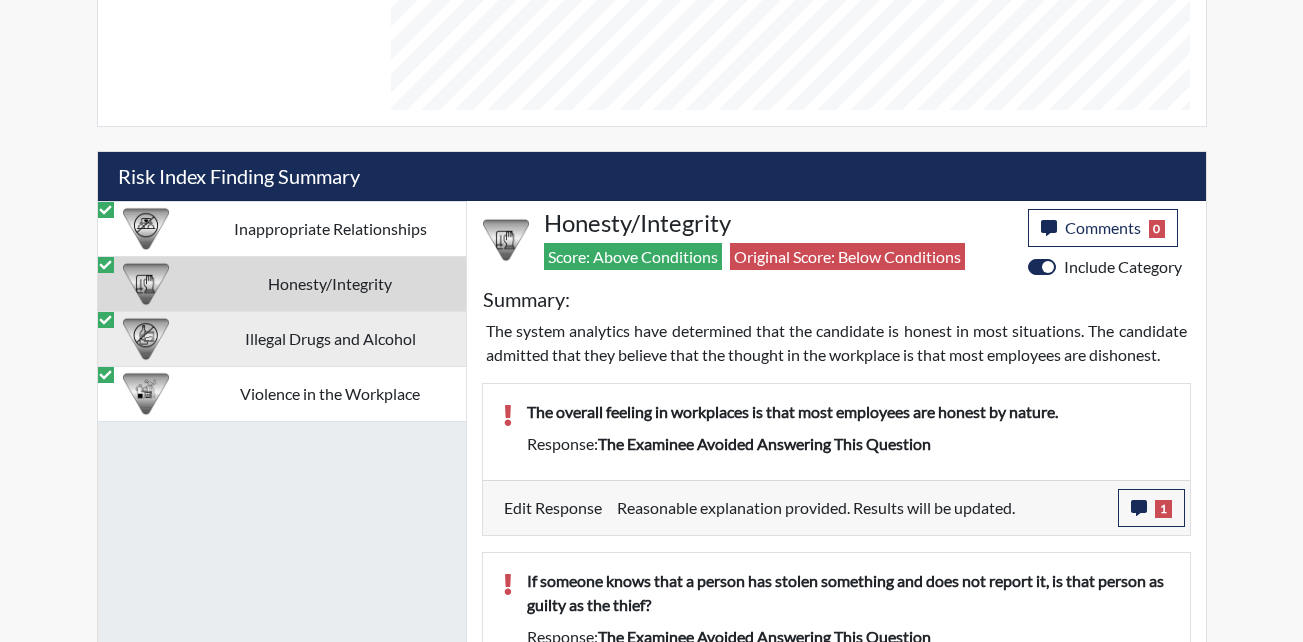 click on "Illegal Drugs and Alcohol" at bounding box center (330, 338) 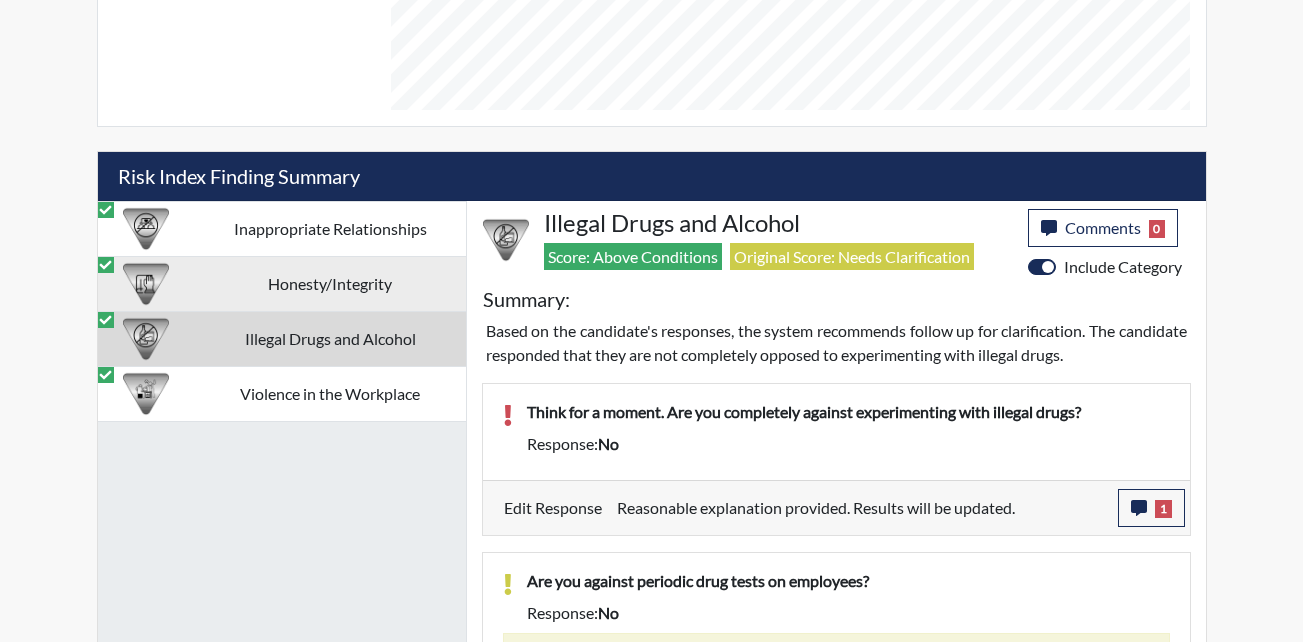 click on "Honesty/Integrity" at bounding box center (330, 283) 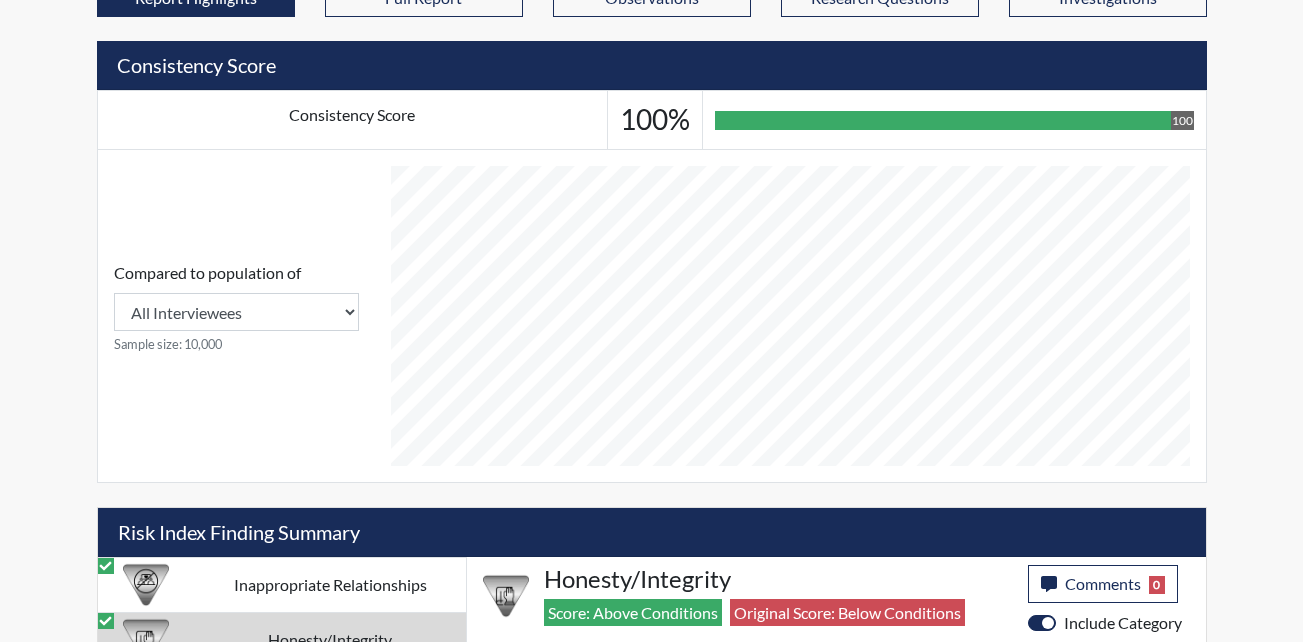 scroll, scrollTop: 959, scrollLeft: 0, axis: vertical 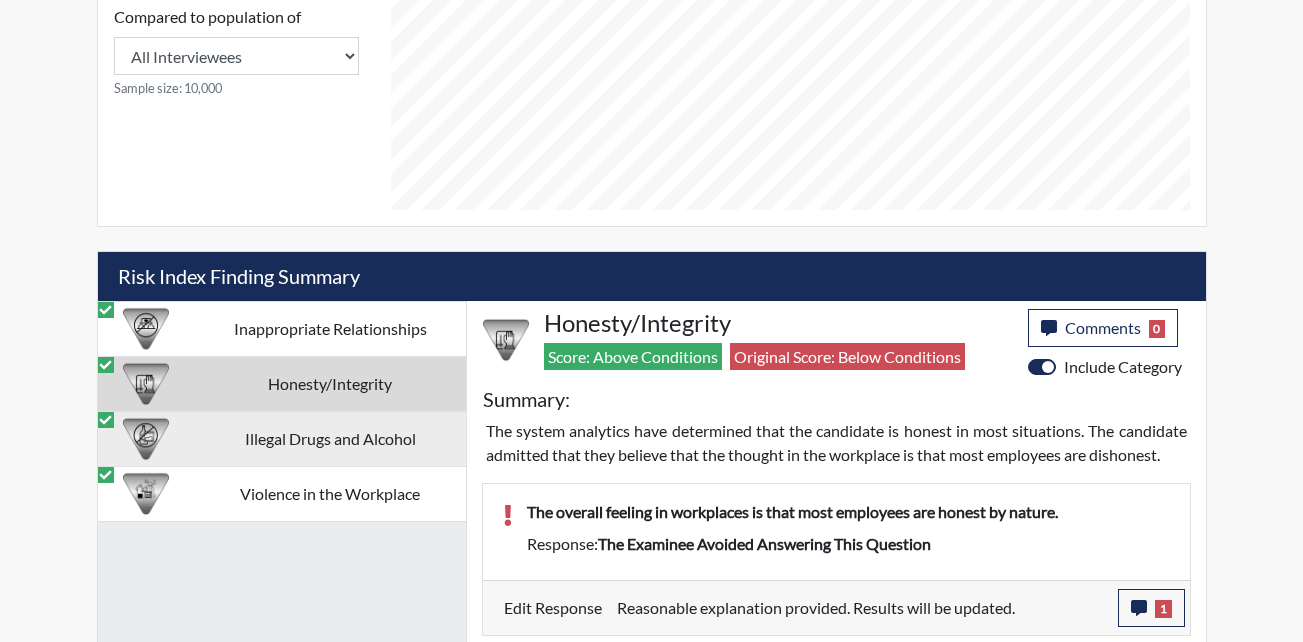 click on "Illegal Drugs and Alcohol" at bounding box center [330, 438] 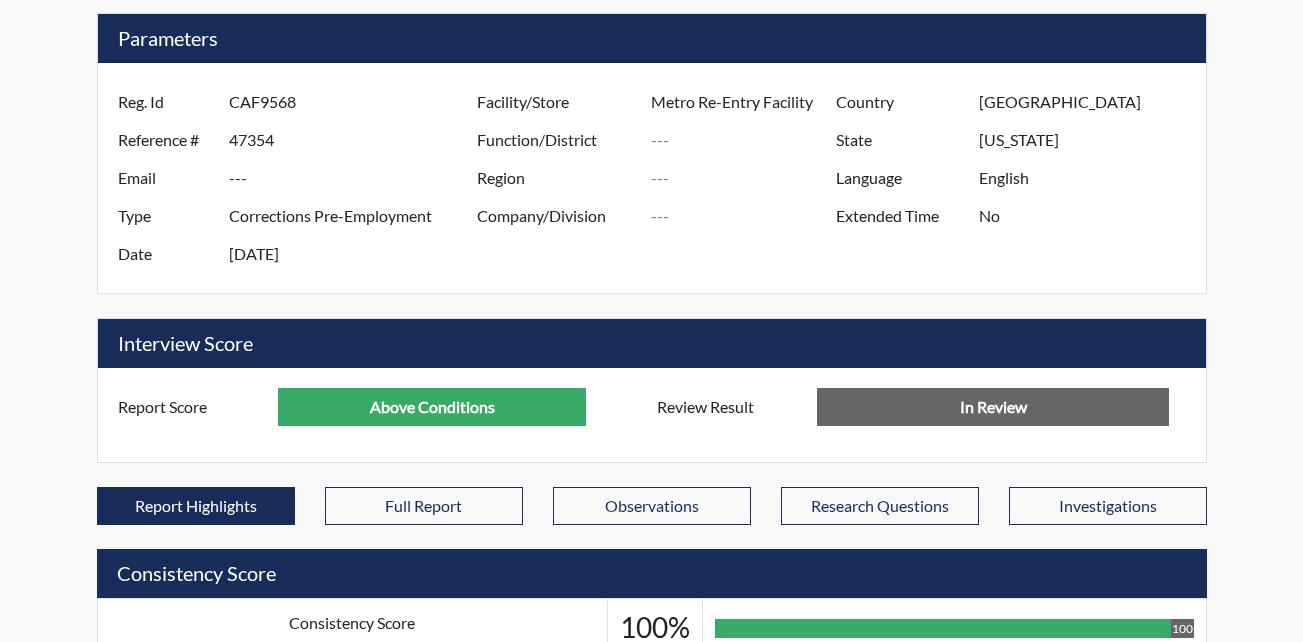 scroll, scrollTop: 0, scrollLeft: 0, axis: both 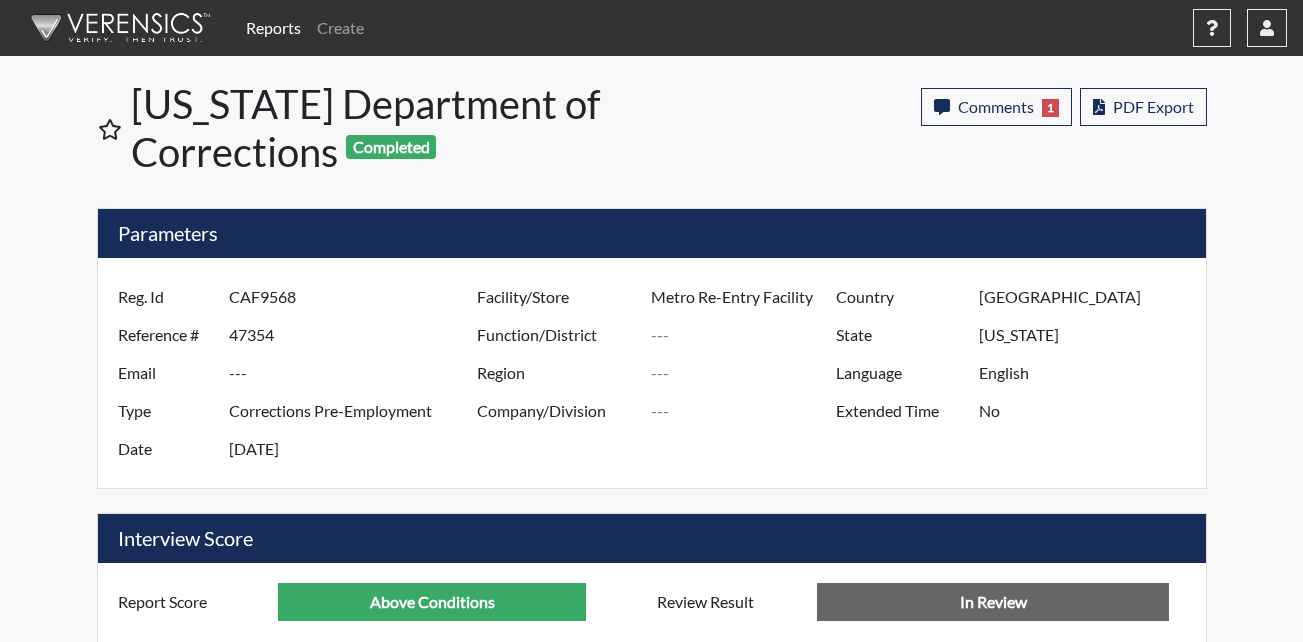 click at bounding box center [117, 28] 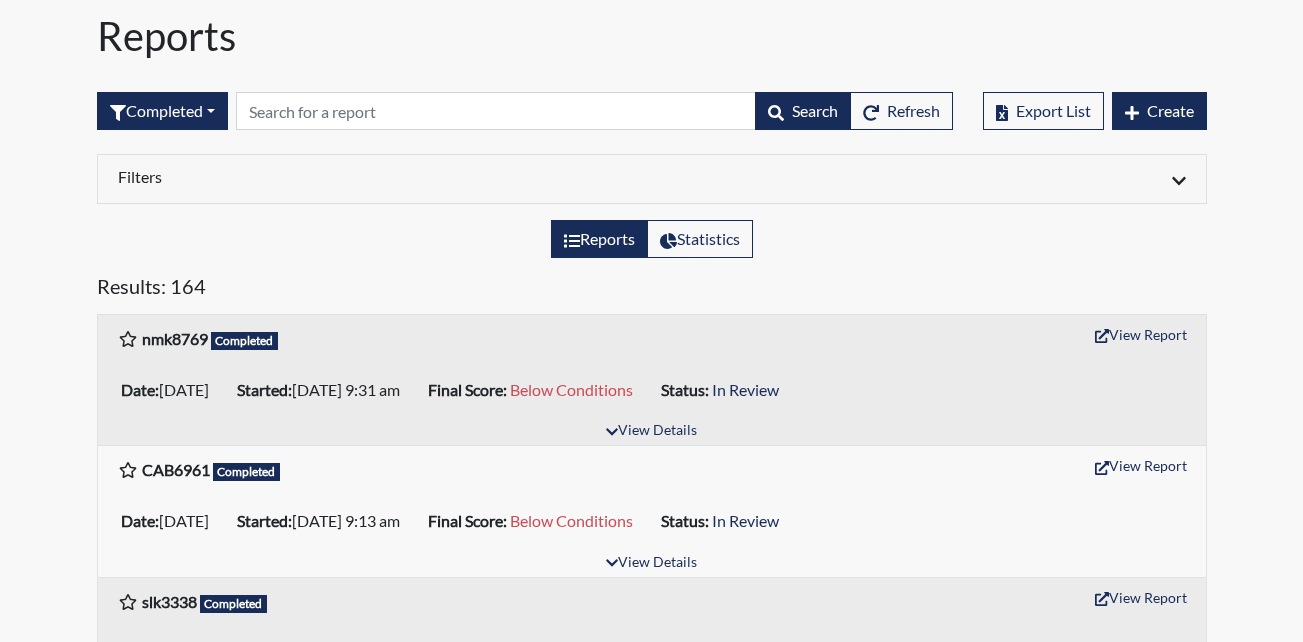 scroll, scrollTop: 100, scrollLeft: 0, axis: vertical 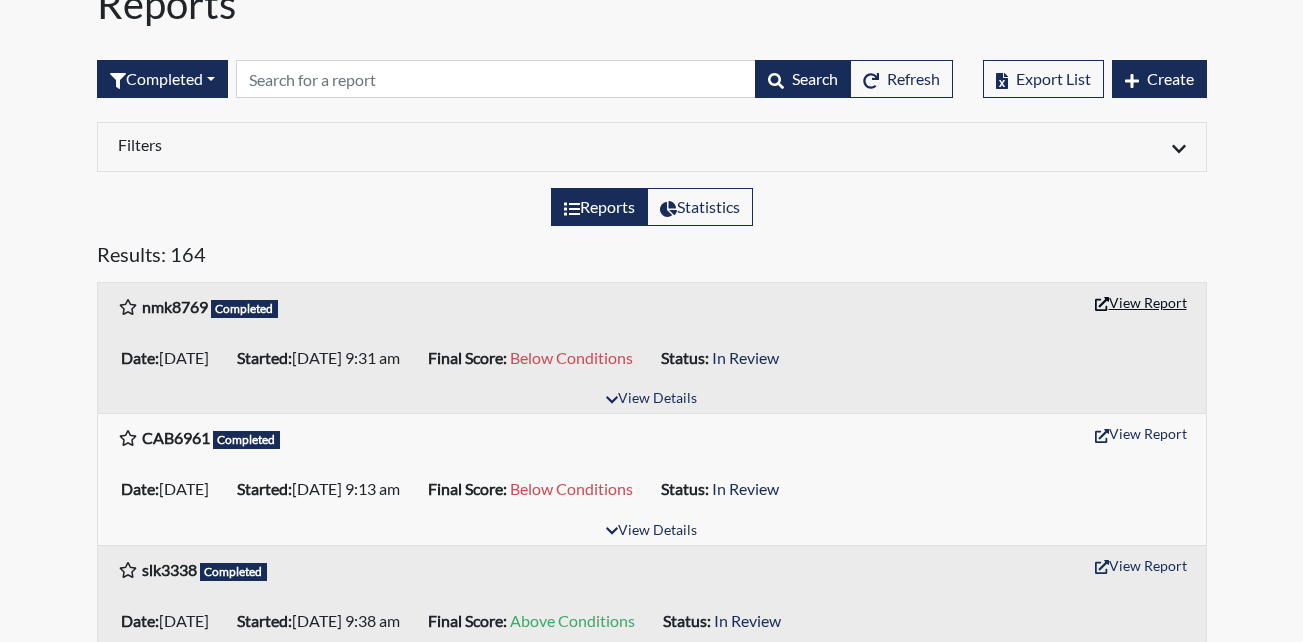 click on "View Report" at bounding box center [1141, 302] 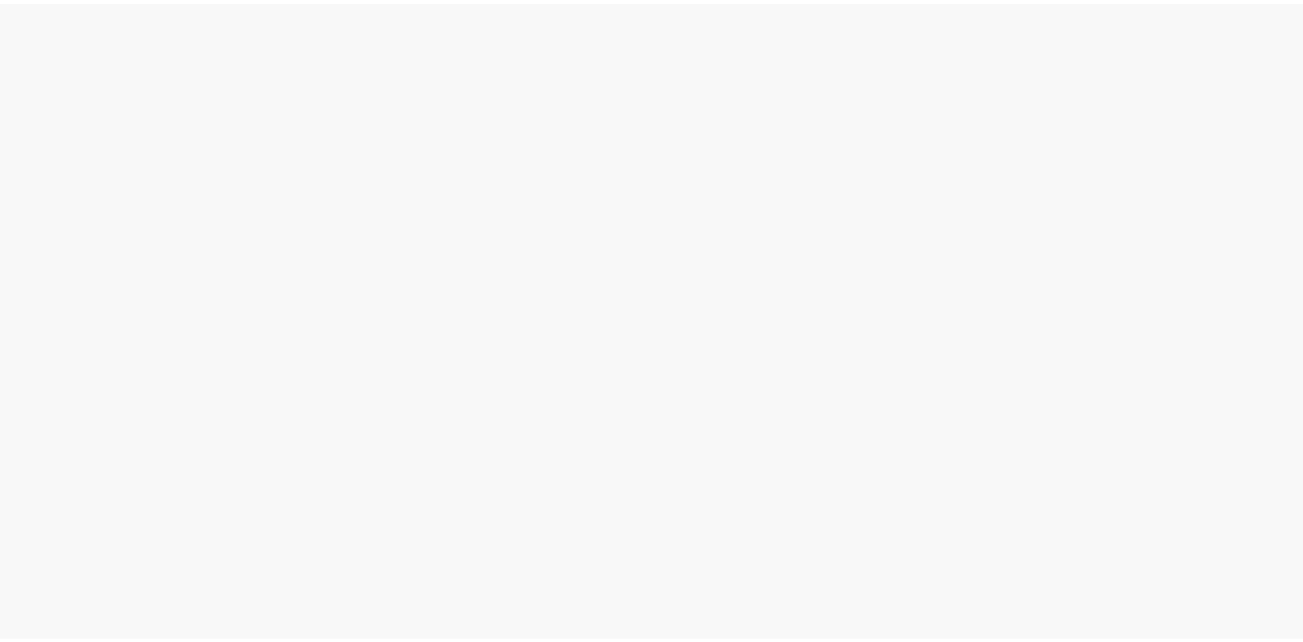 scroll, scrollTop: 0, scrollLeft: 0, axis: both 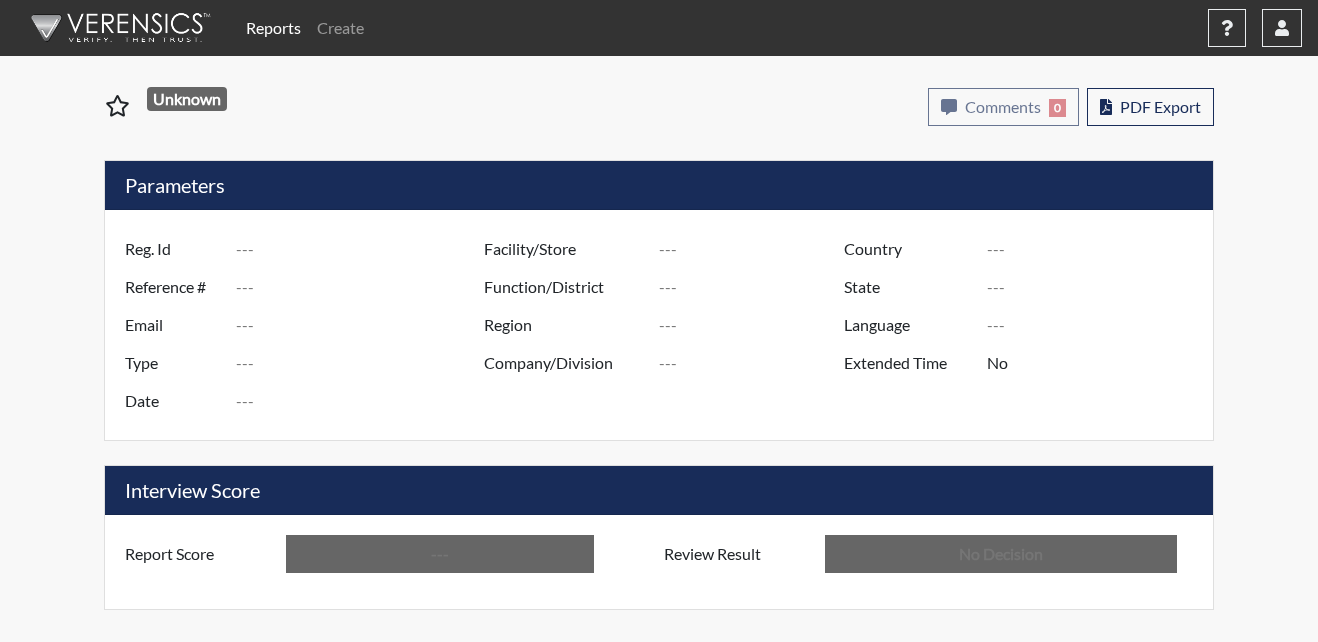 type on "nmk8769" 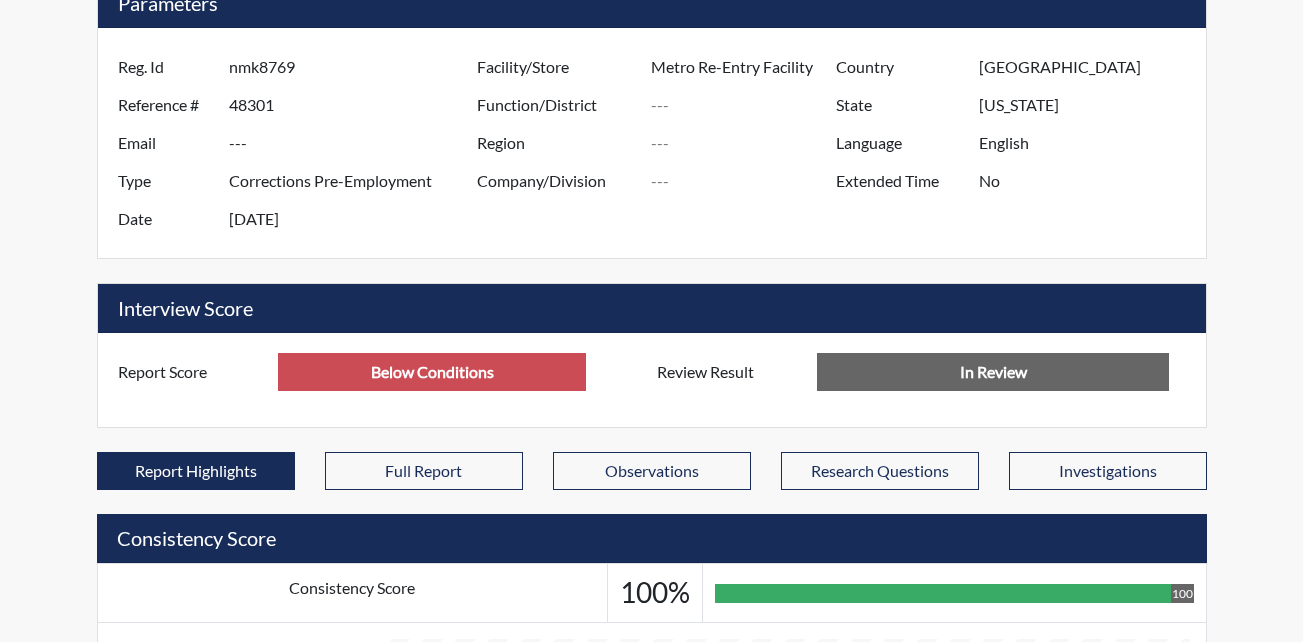 scroll, scrollTop: 399, scrollLeft: 0, axis: vertical 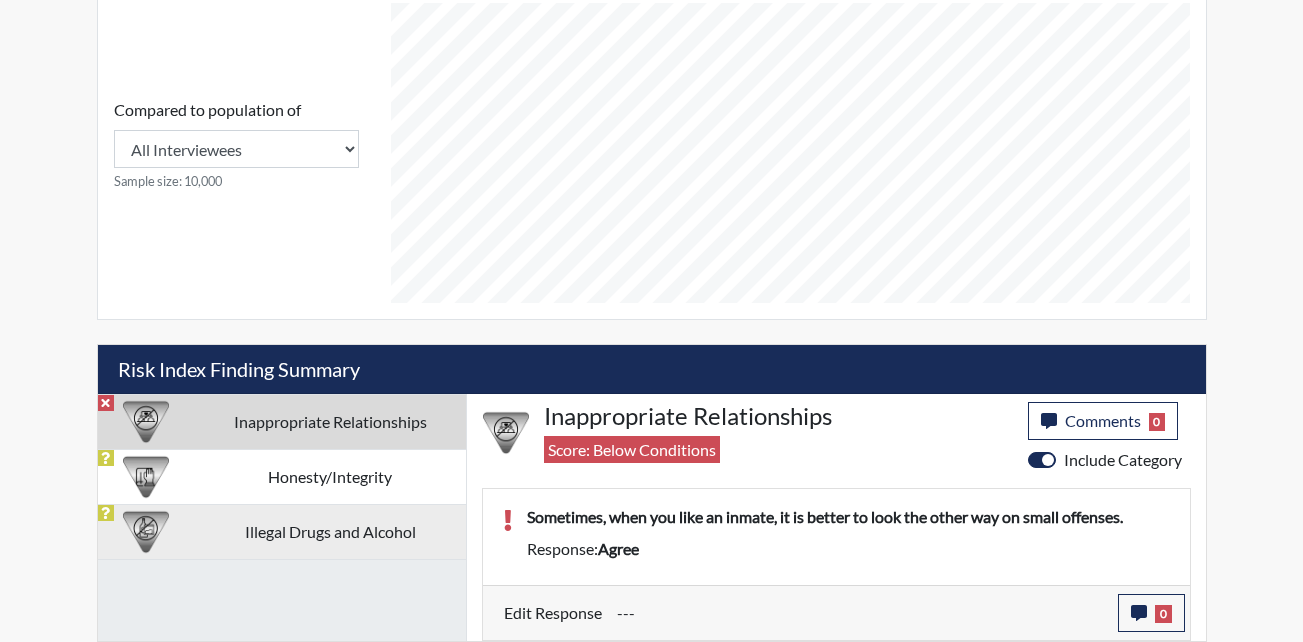 click on "Illegal Drugs and Alcohol" at bounding box center (330, 531) 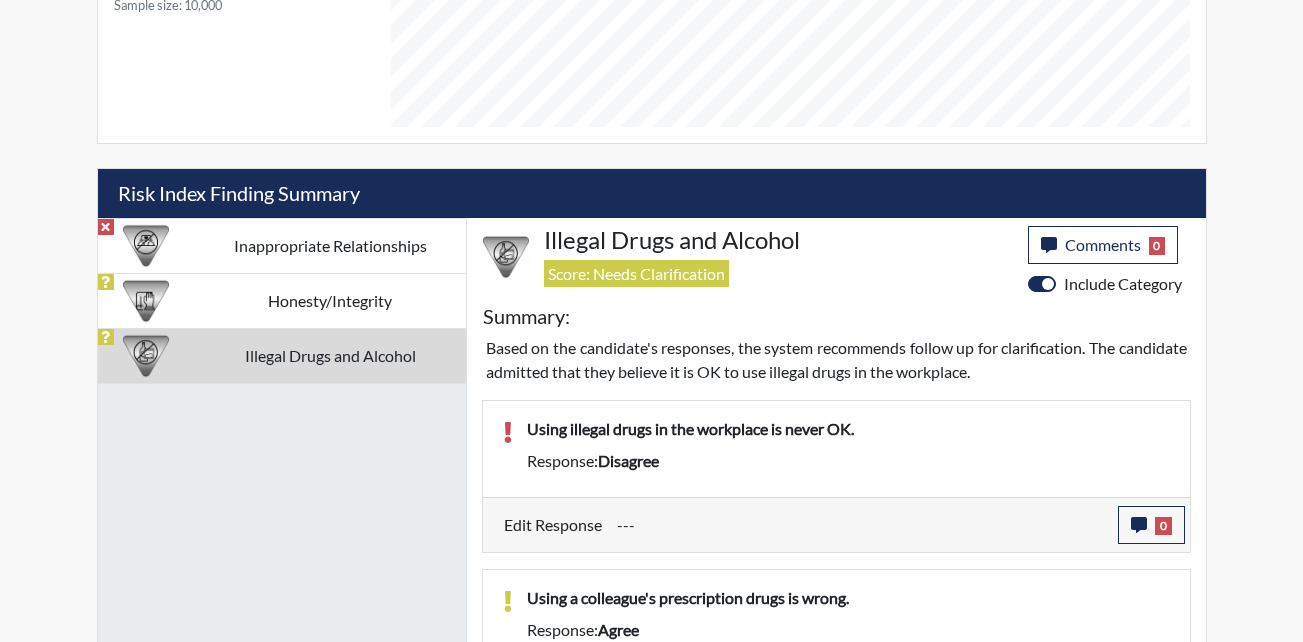 scroll, scrollTop: 1165, scrollLeft: 0, axis: vertical 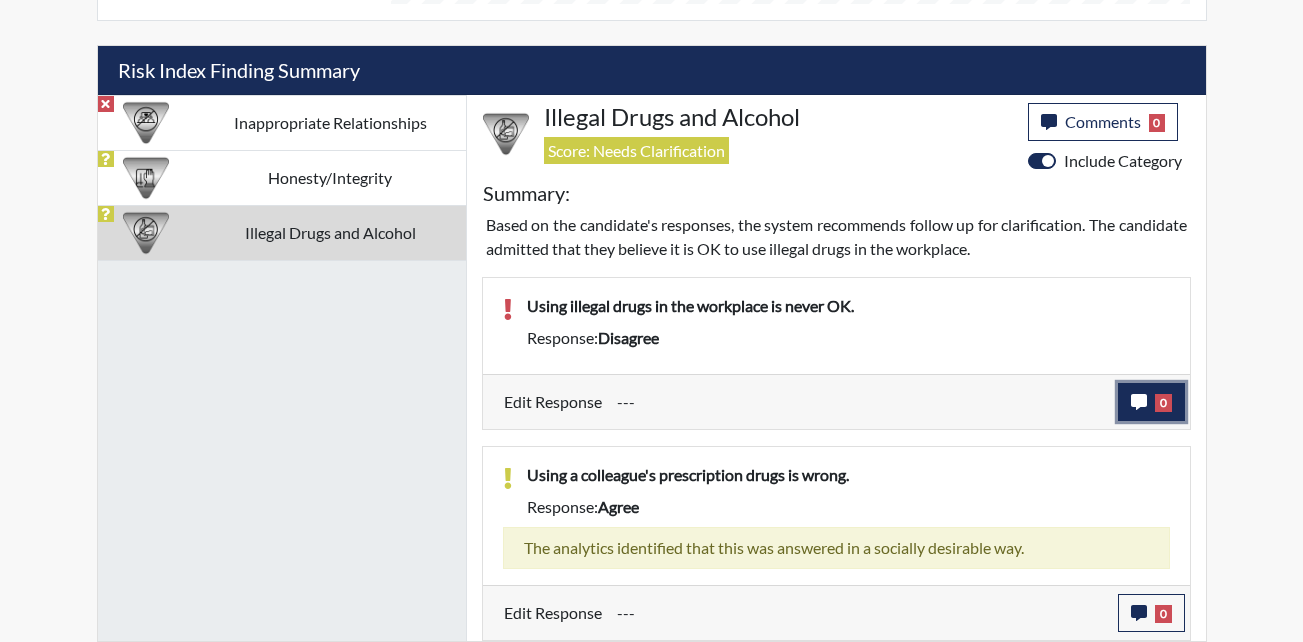 click 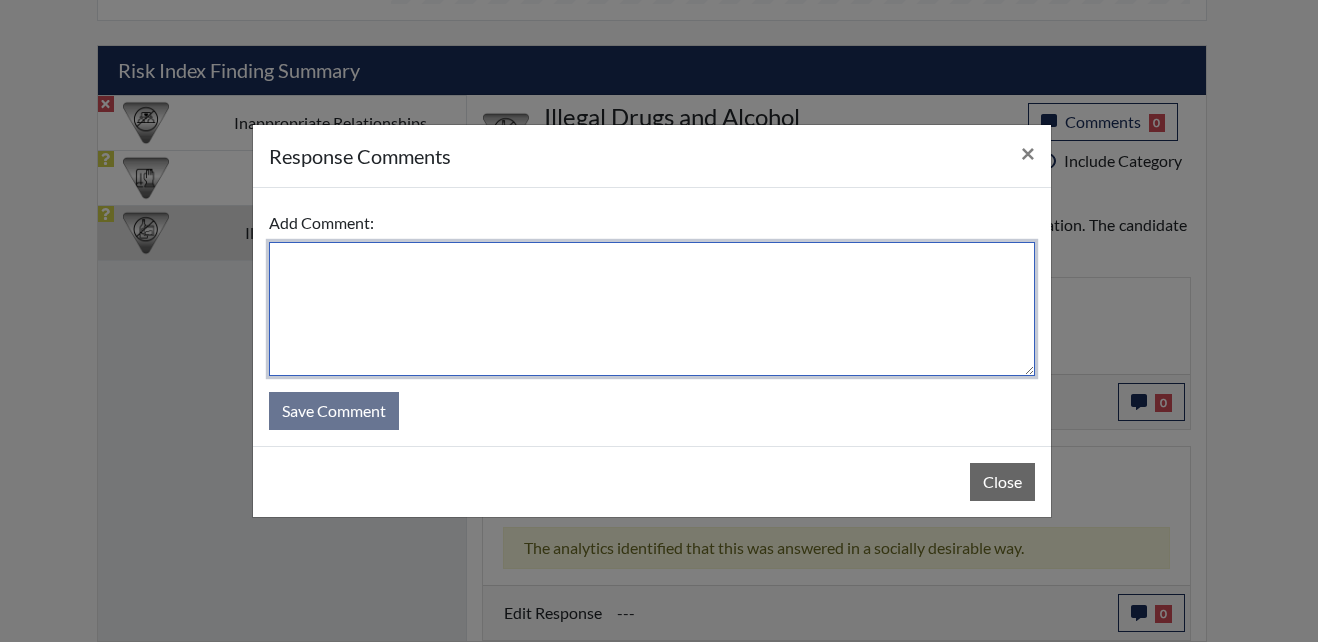 click at bounding box center (652, 309) 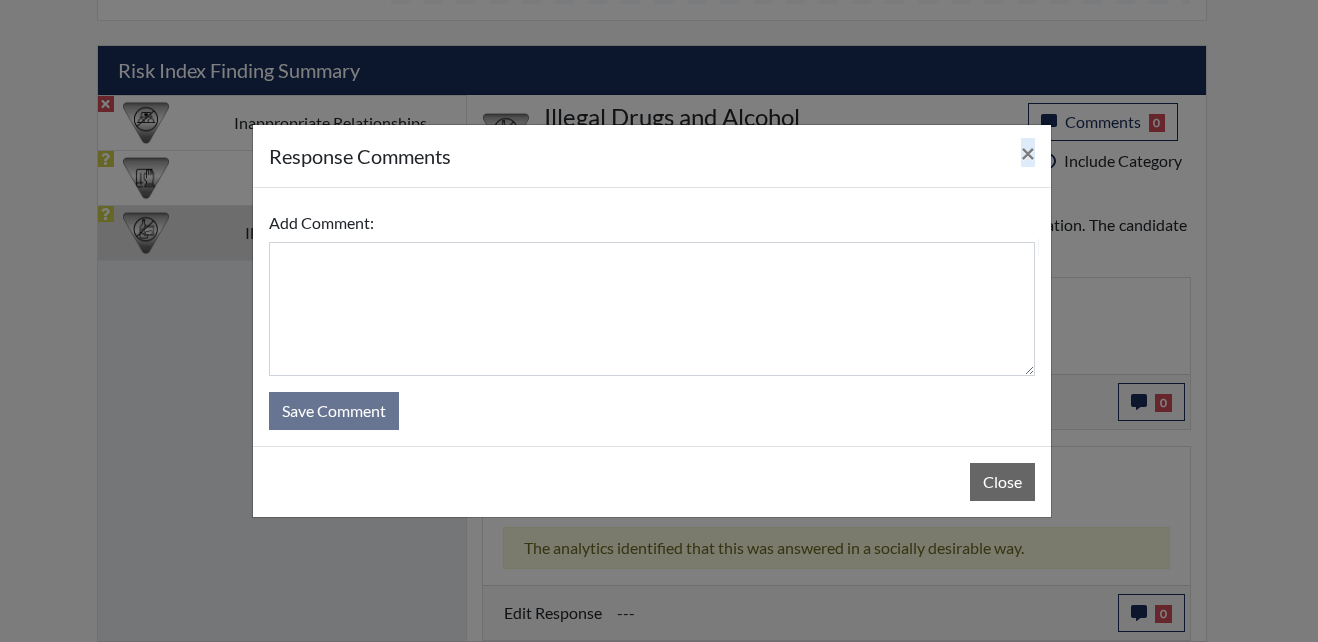 drag, startPoint x: 542, startPoint y: 144, endPoint x: 766, endPoint y: 190, distance: 228.67444 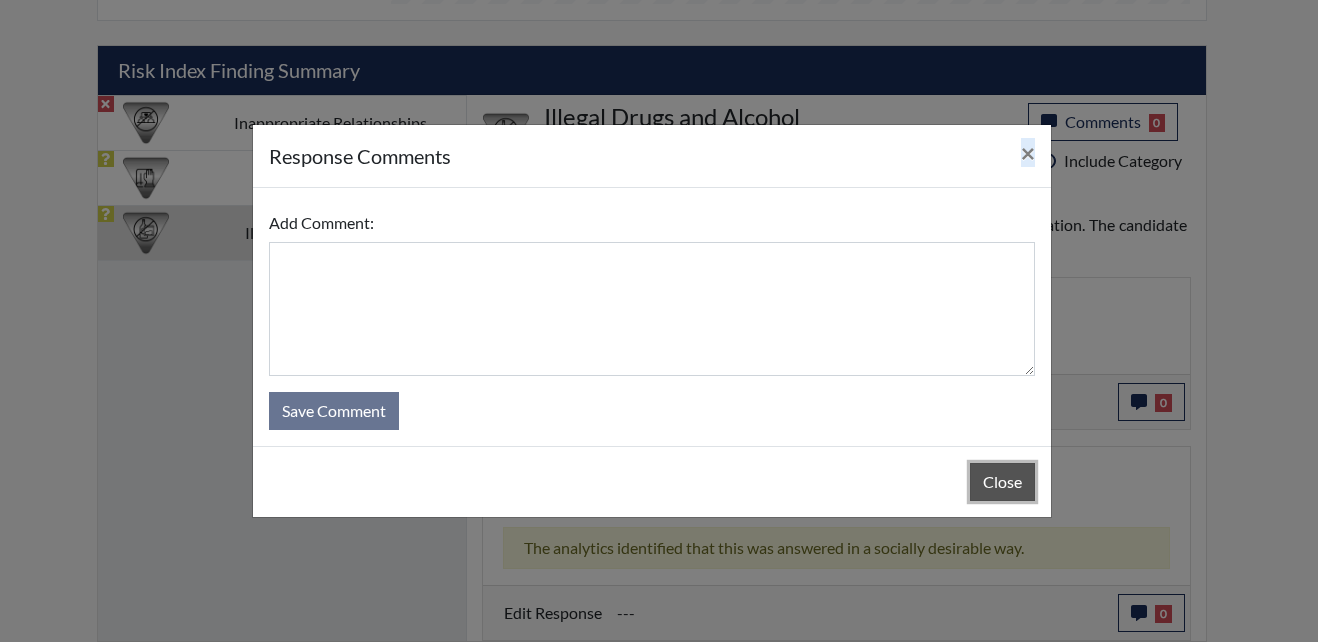 click on "Close" at bounding box center [1002, 482] 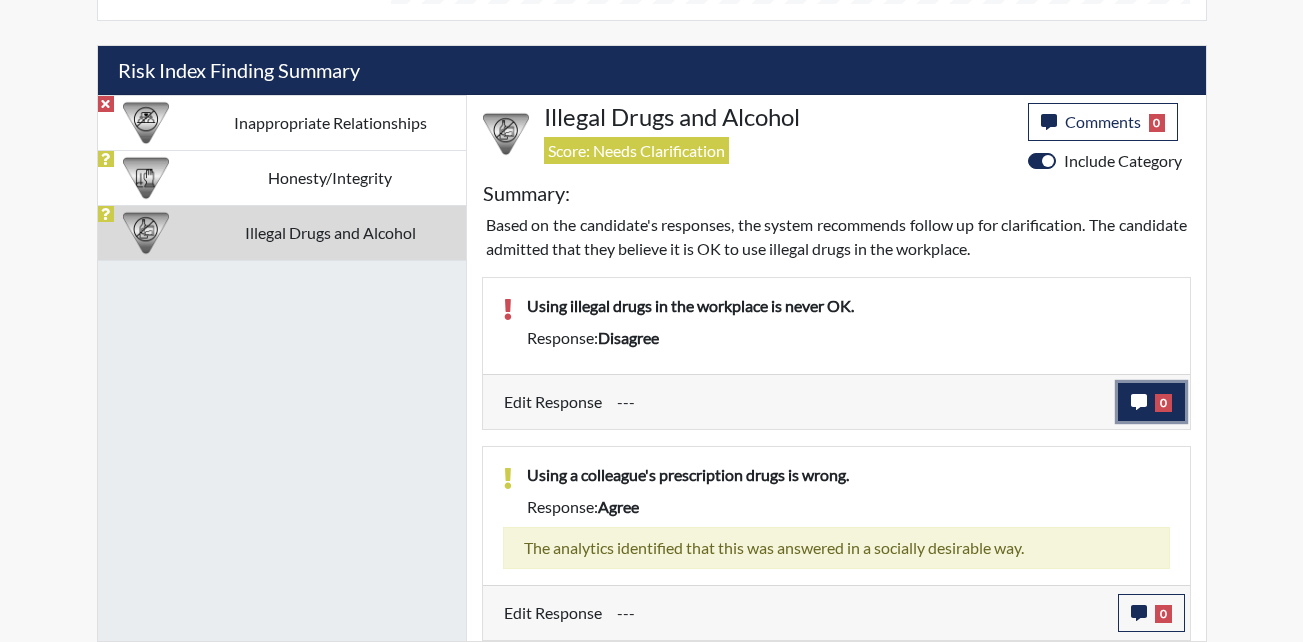 click 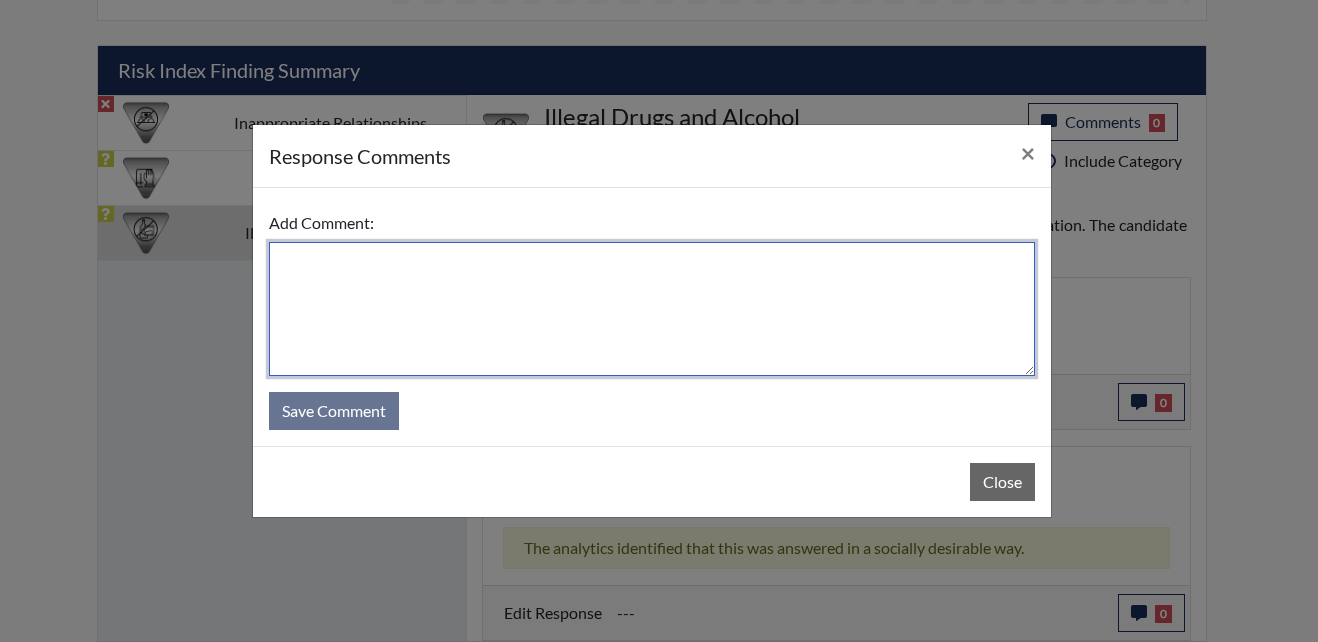 click at bounding box center [652, 309] 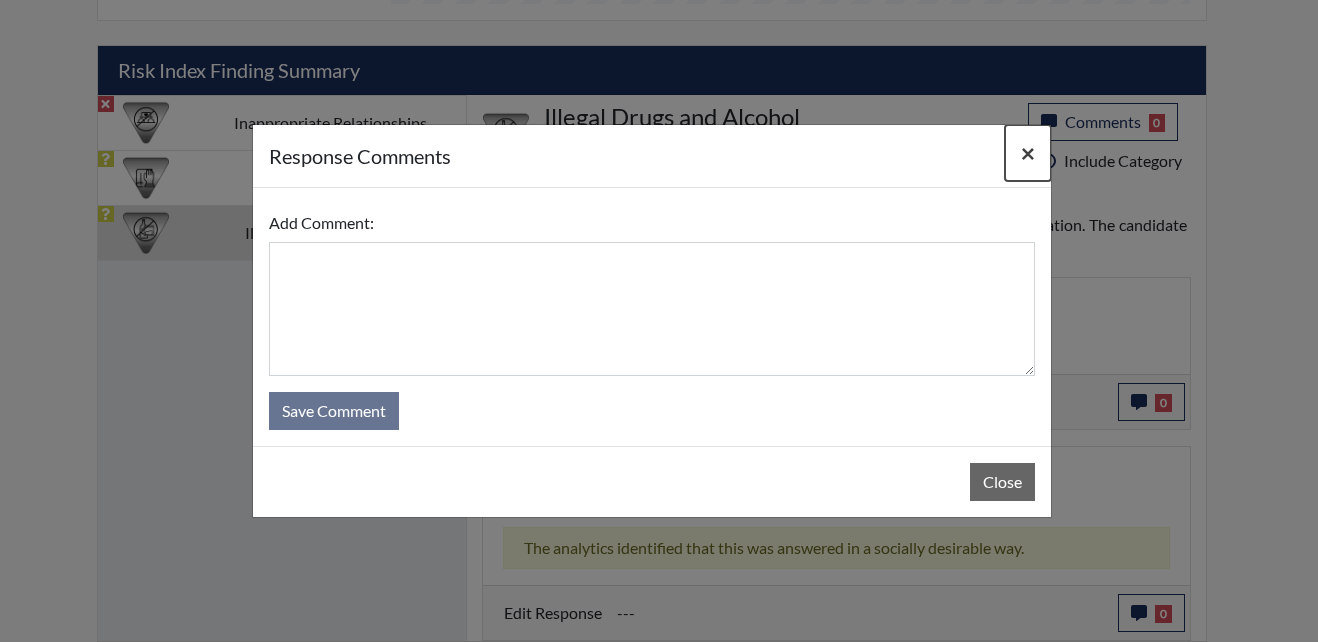 click on "×" at bounding box center (1028, 152) 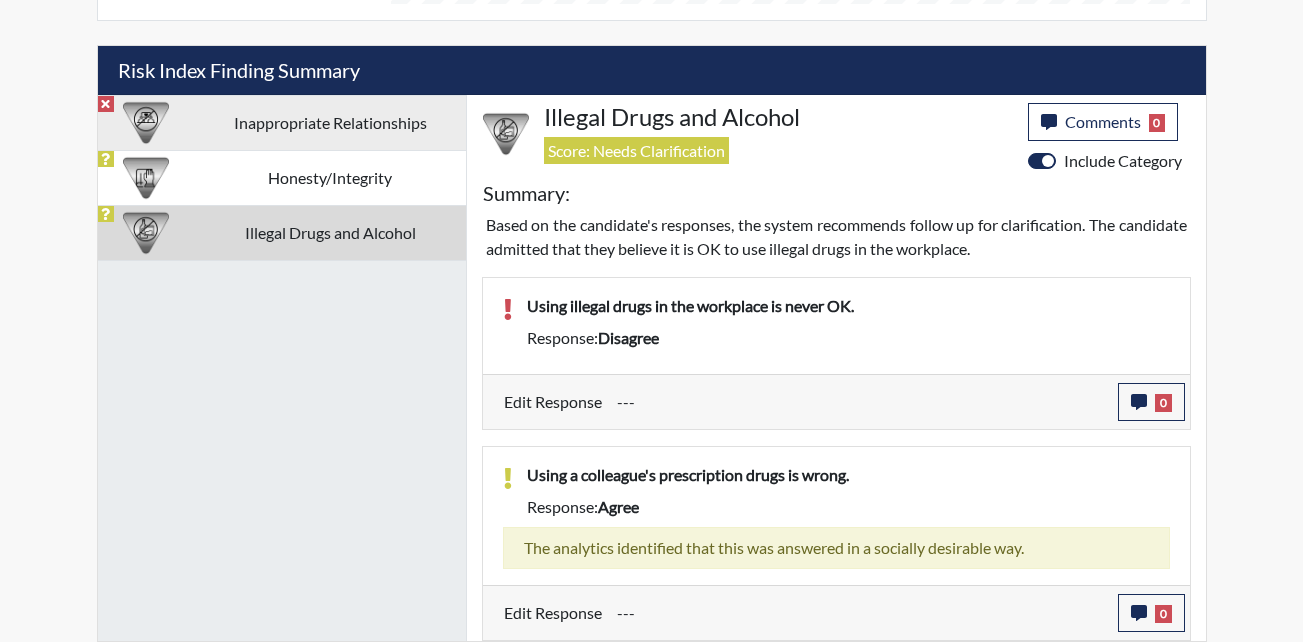 click on "Inappropriate Relationships" at bounding box center (330, 122) 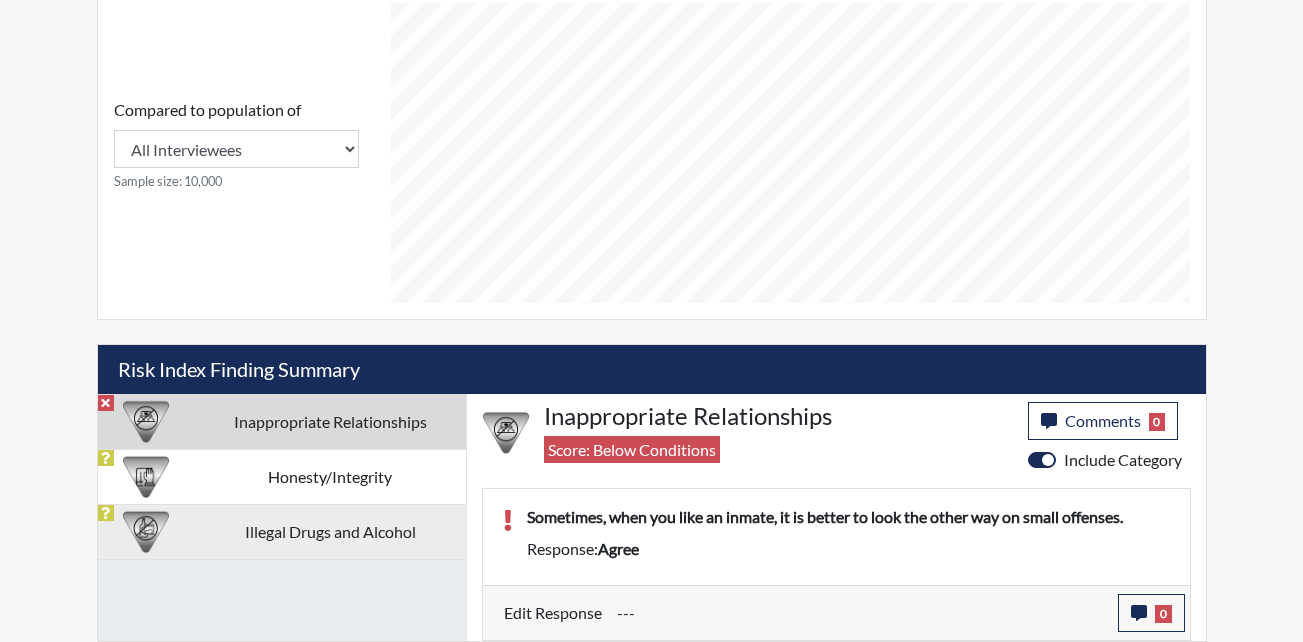click on "Illegal Drugs and Alcohol" at bounding box center (330, 531) 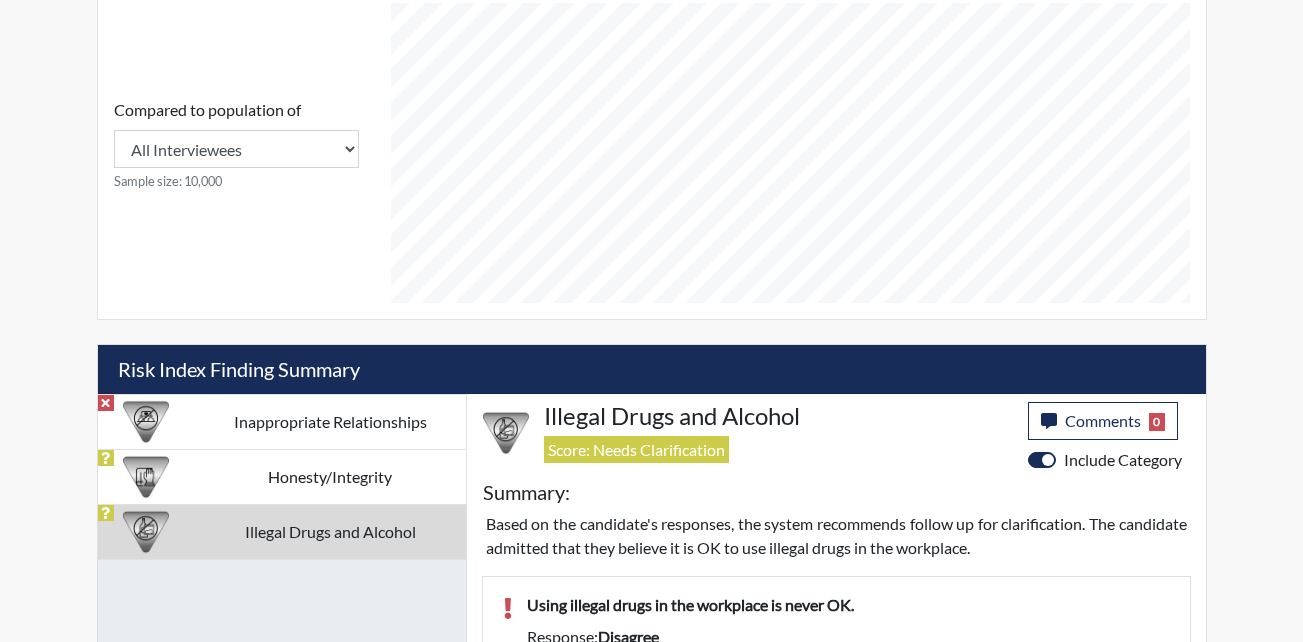 scroll, scrollTop: 1165, scrollLeft: 0, axis: vertical 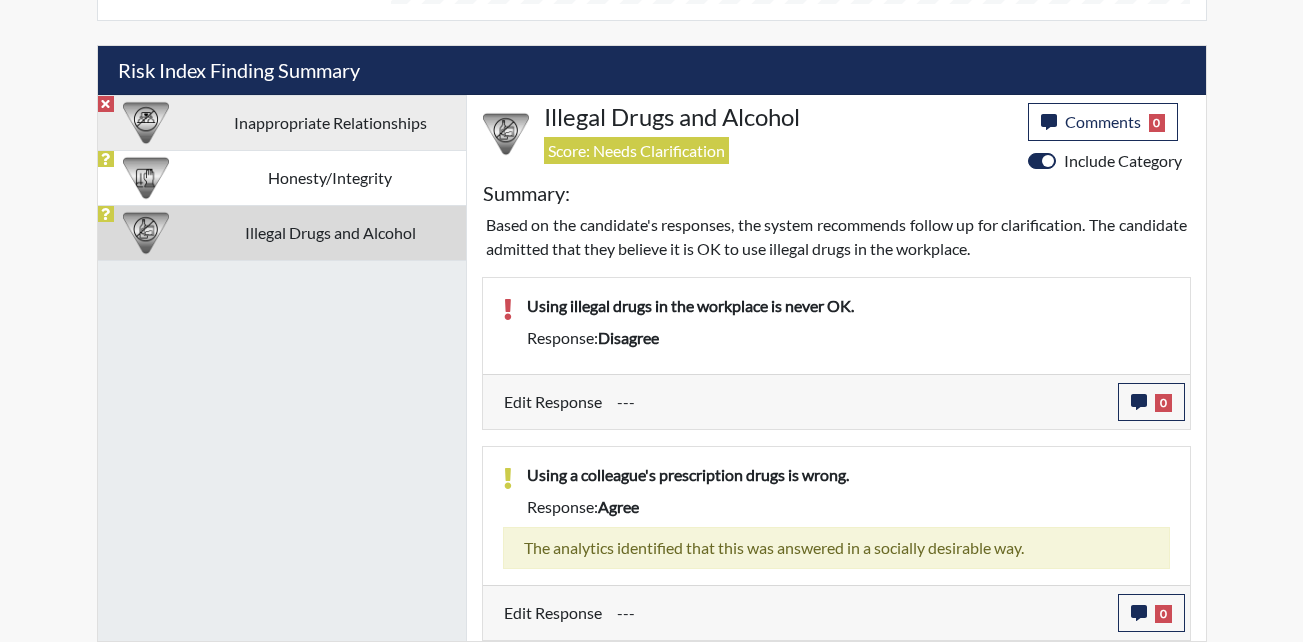 drag, startPoint x: 272, startPoint y: 100, endPoint x: 273, endPoint y: 111, distance: 11.045361 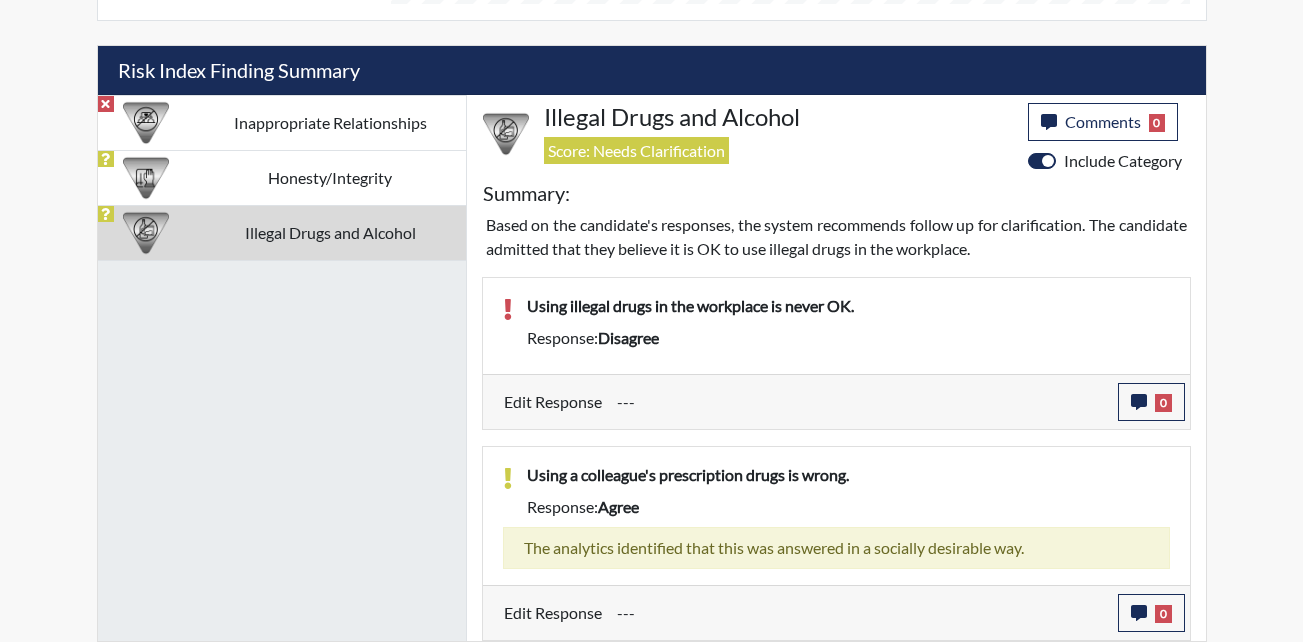 scroll, scrollTop: 866, scrollLeft: 0, axis: vertical 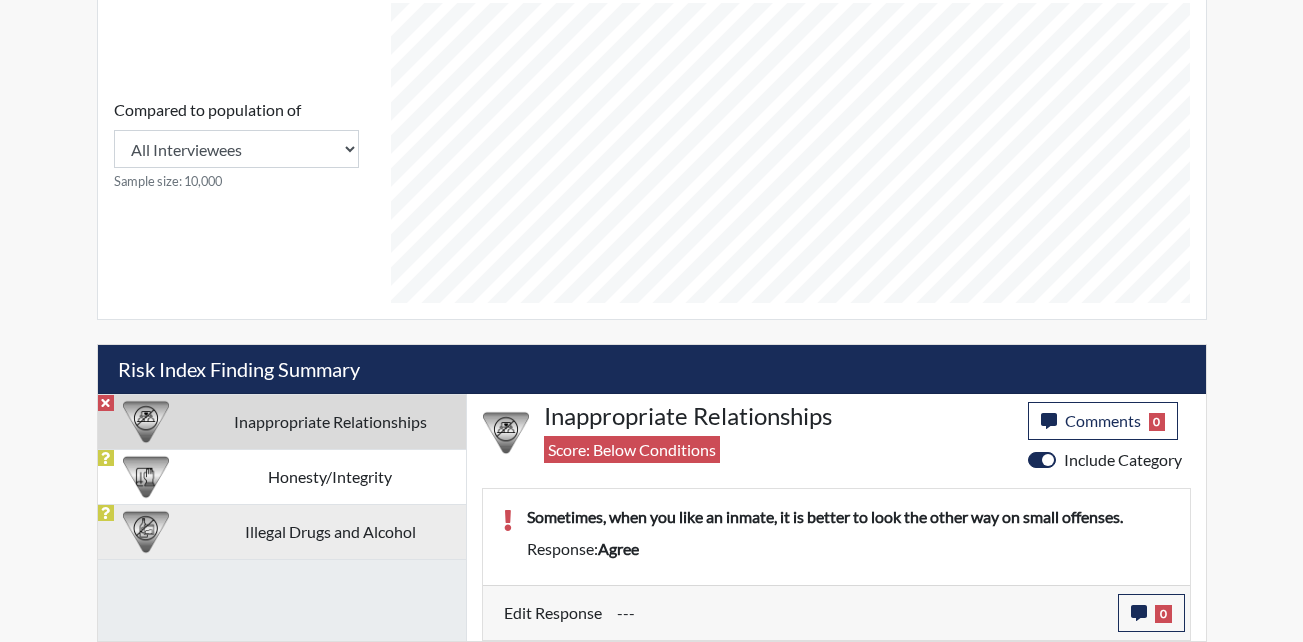 click on "Illegal Drugs and Alcohol" at bounding box center [330, 531] 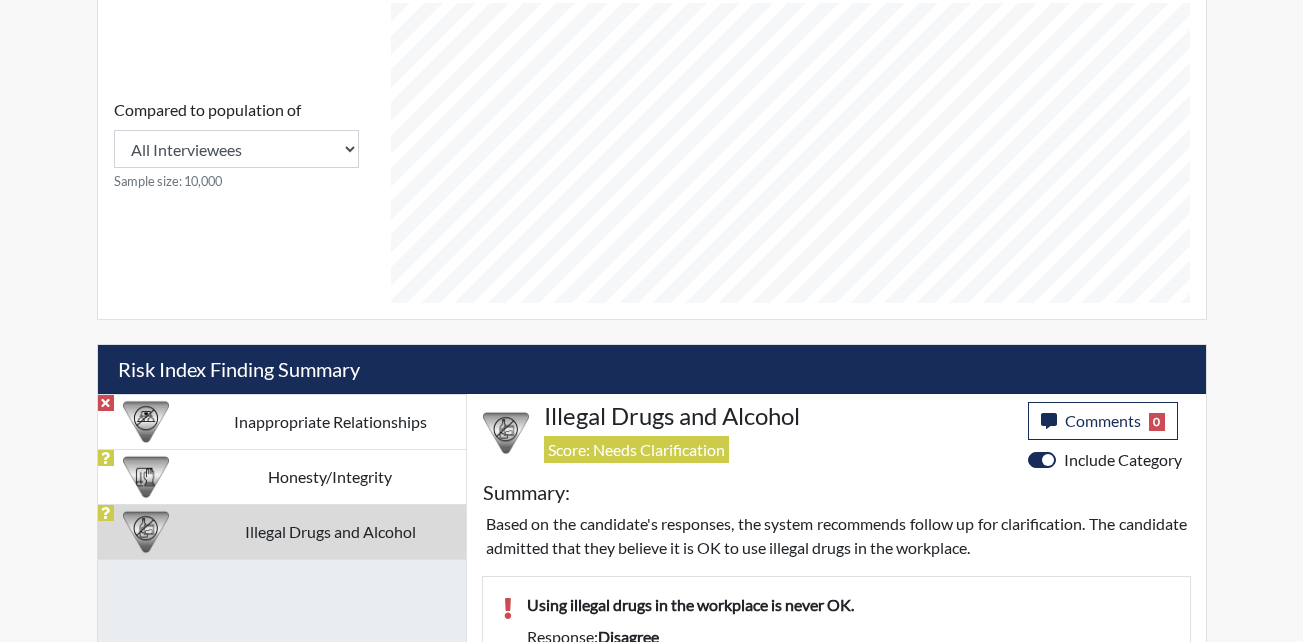 scroll, scrollTop: 1165, scrollLeft: 0, axis: vertical 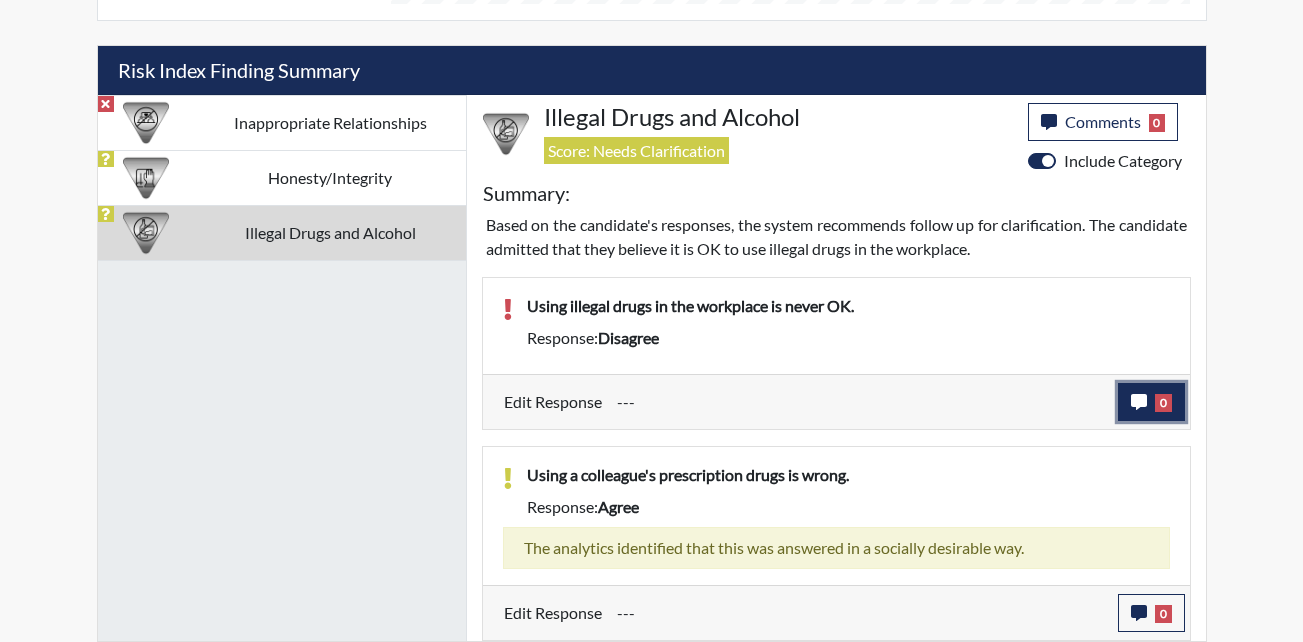 click 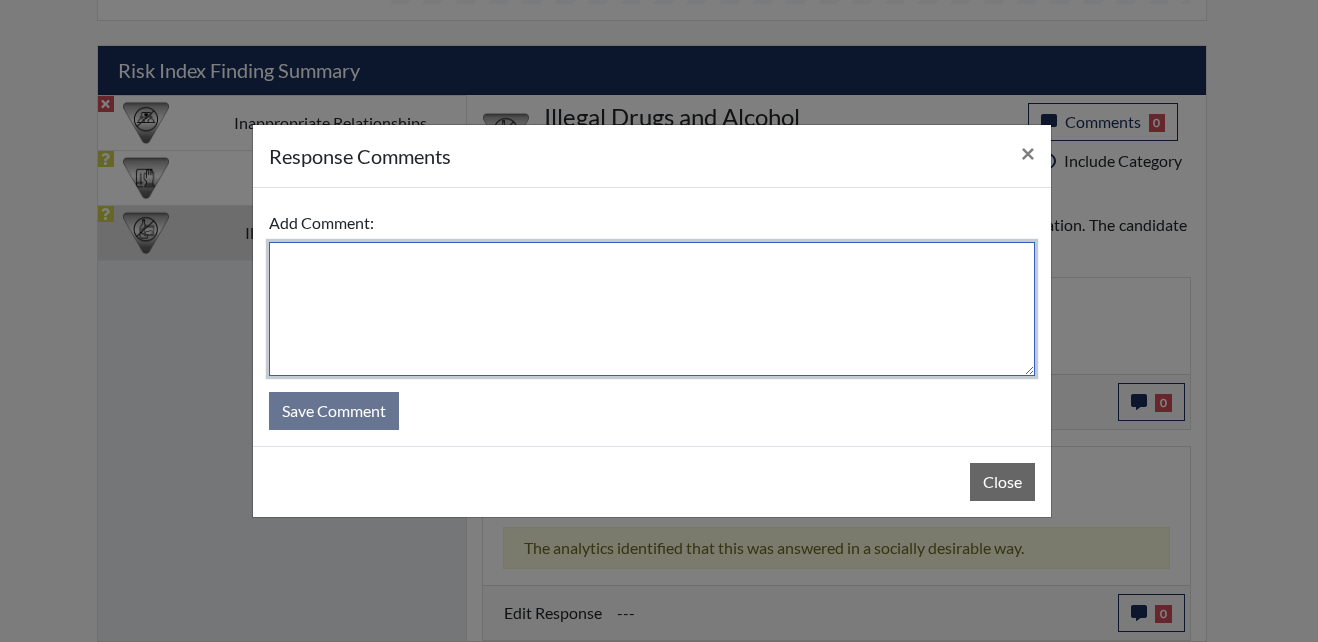 click at bounding box center (652, 309) 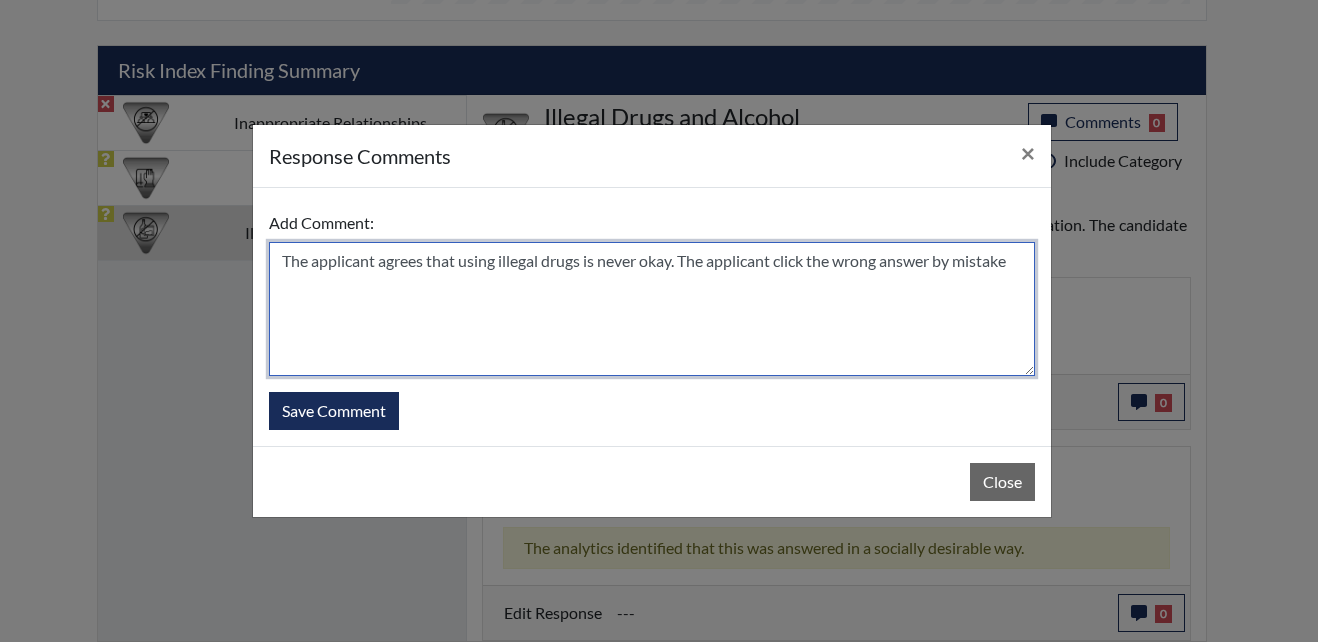 click on "The applicant agrees that using illegal drugs is never okay. The applicant click the wrong answer by mistake" at bounding box center (652, 309) 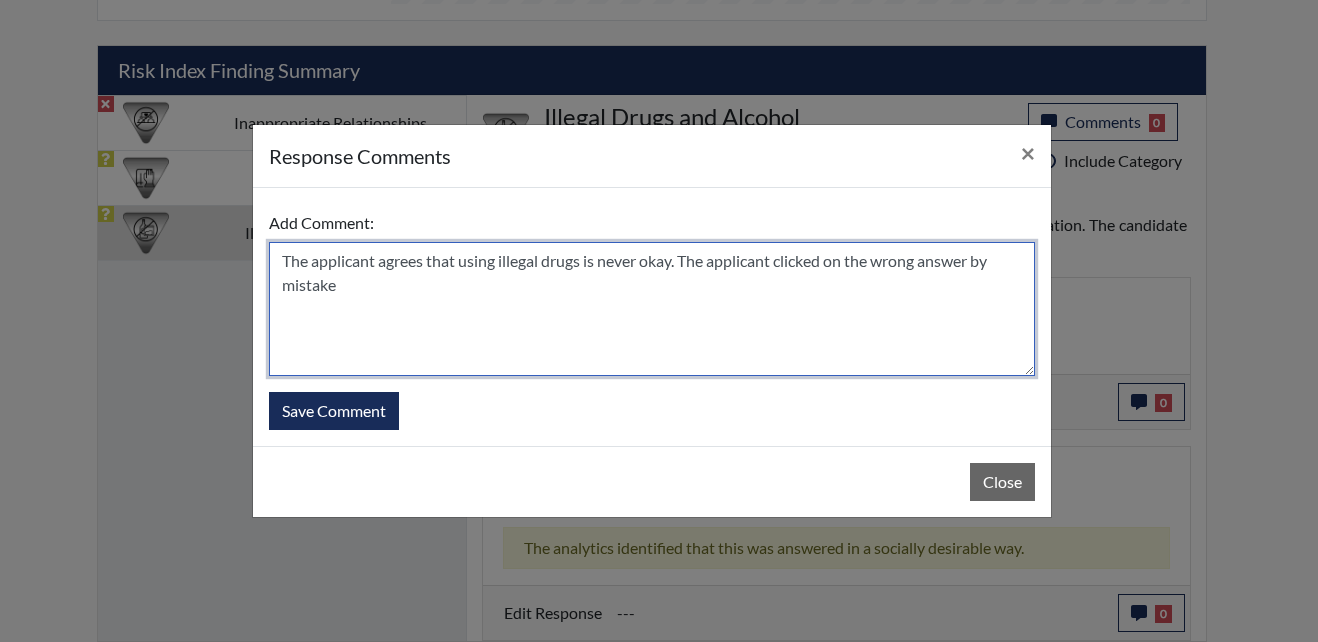click on "The applicant agrees that using illegal drugs is never okay. The applicant clicked on the wrong answer by mistake" at bounding box center [652, 309] 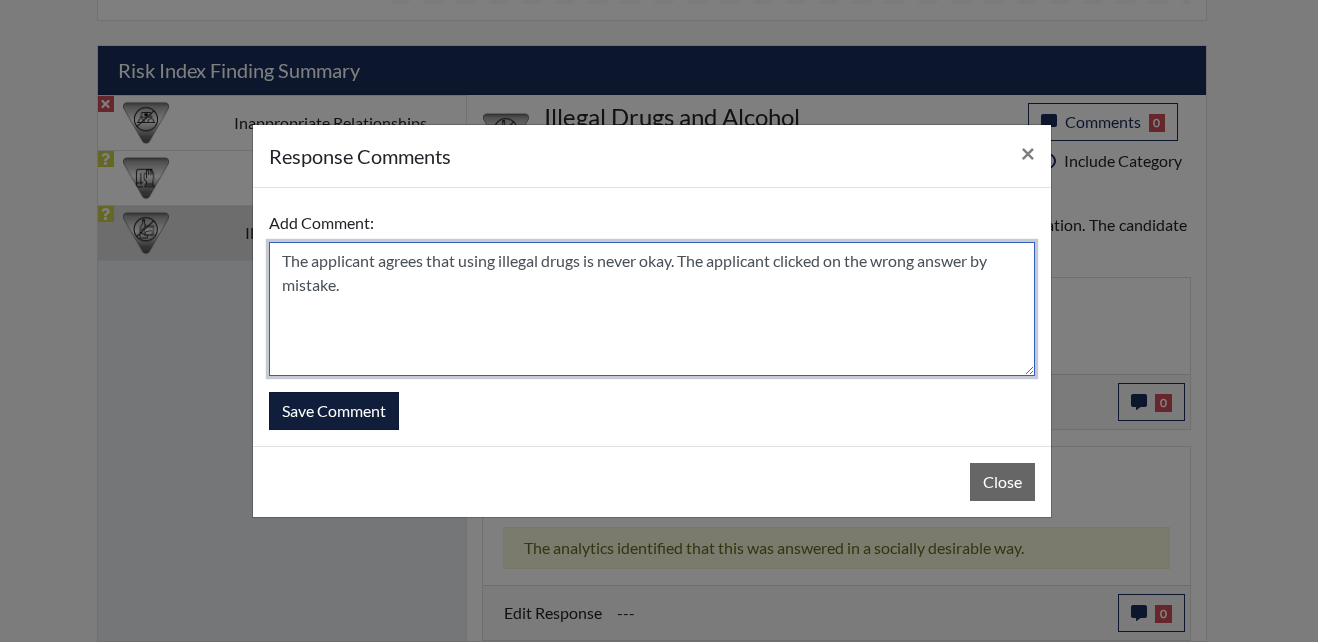 type on "The applicant agrees that using illegal drugs is never okay. The applicant clicked on the wrong answer by mistake." 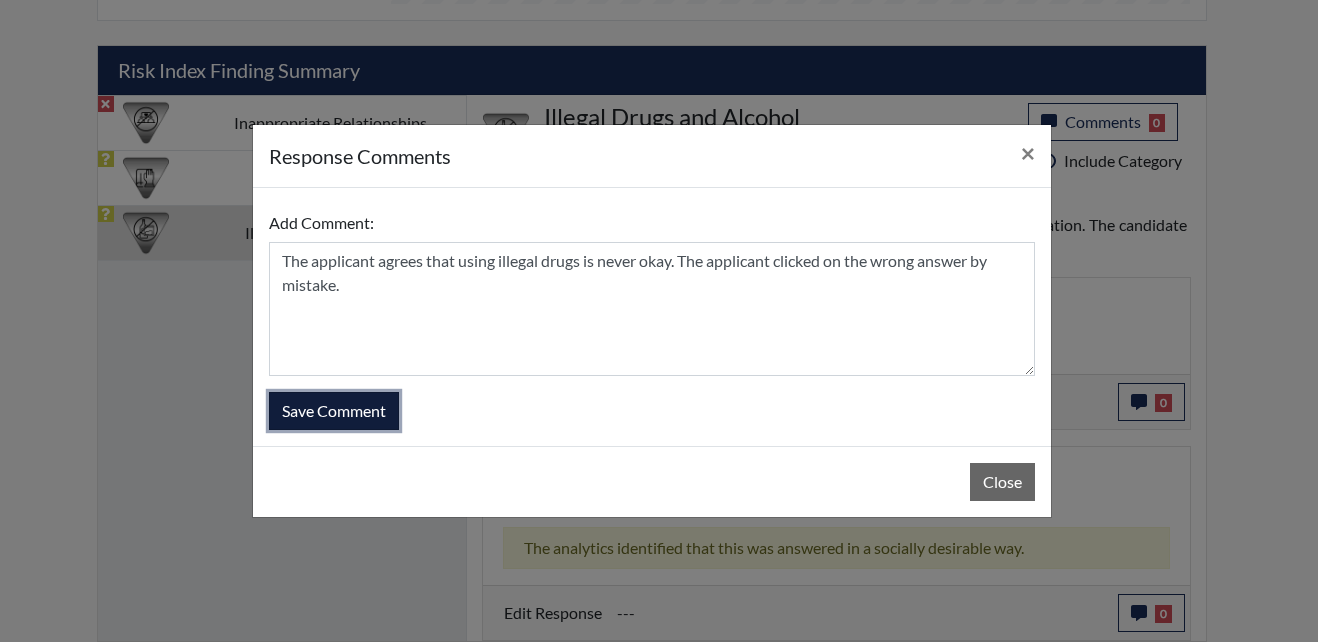 click on "Save Comment" at bounding box center [334, 411] 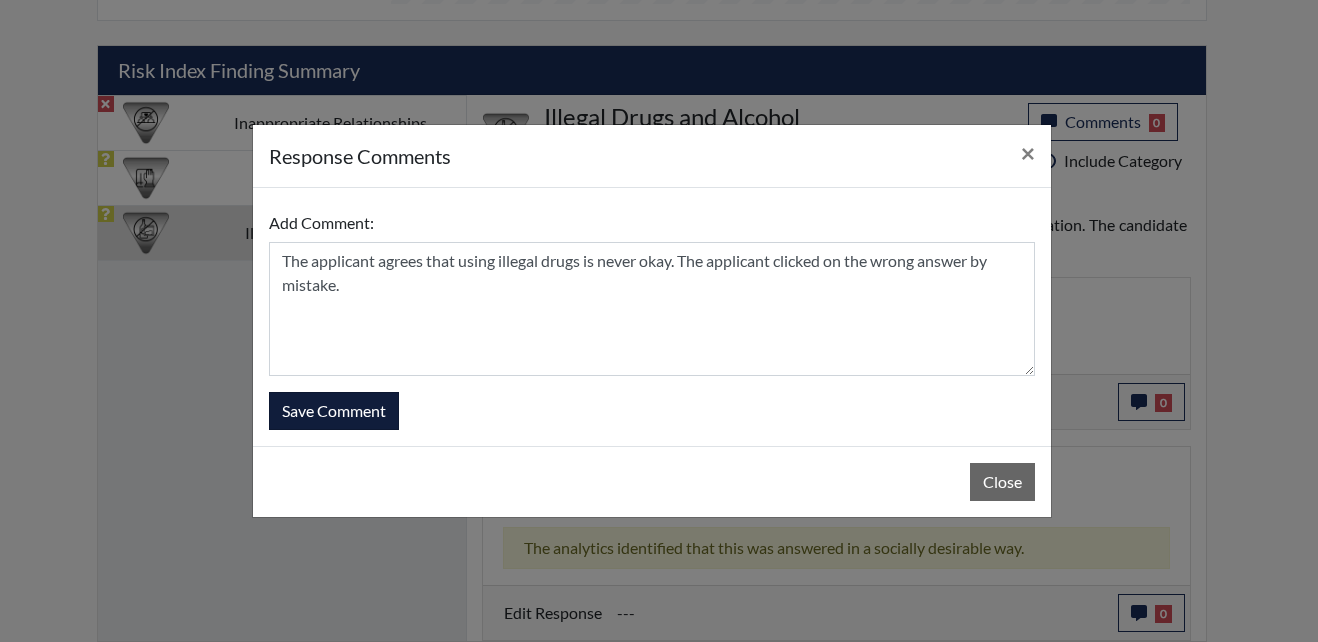 type 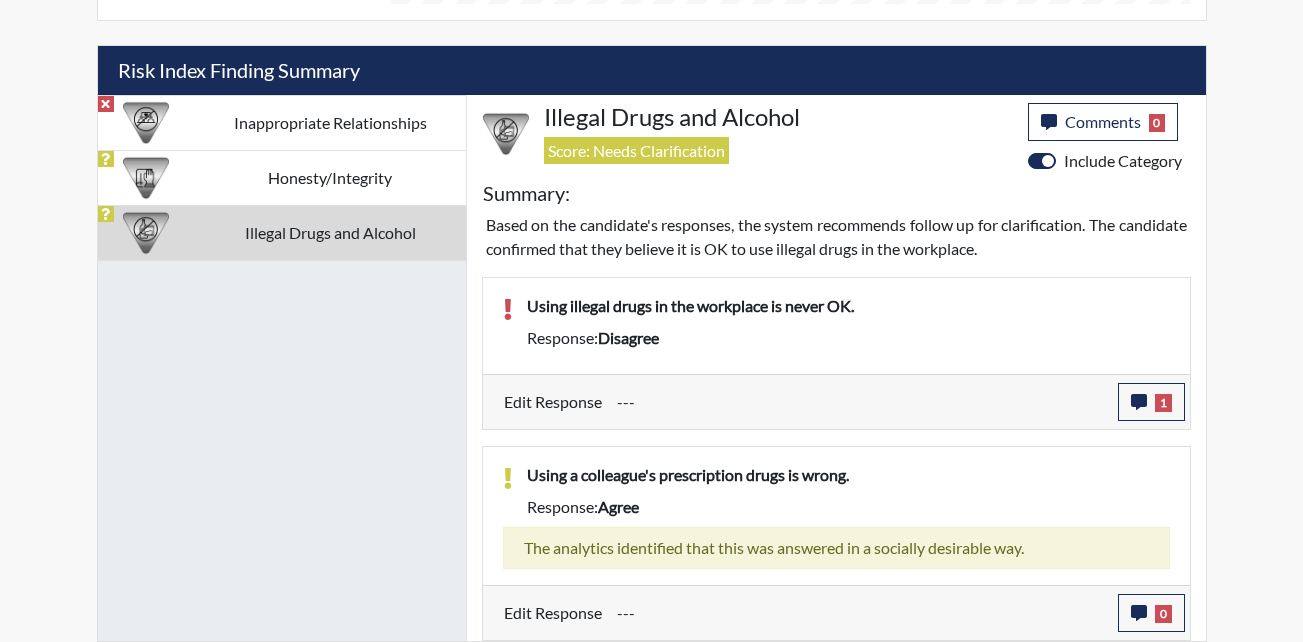 scroll, scrollTop: 999668, scrollLeft: 999169, axis: both 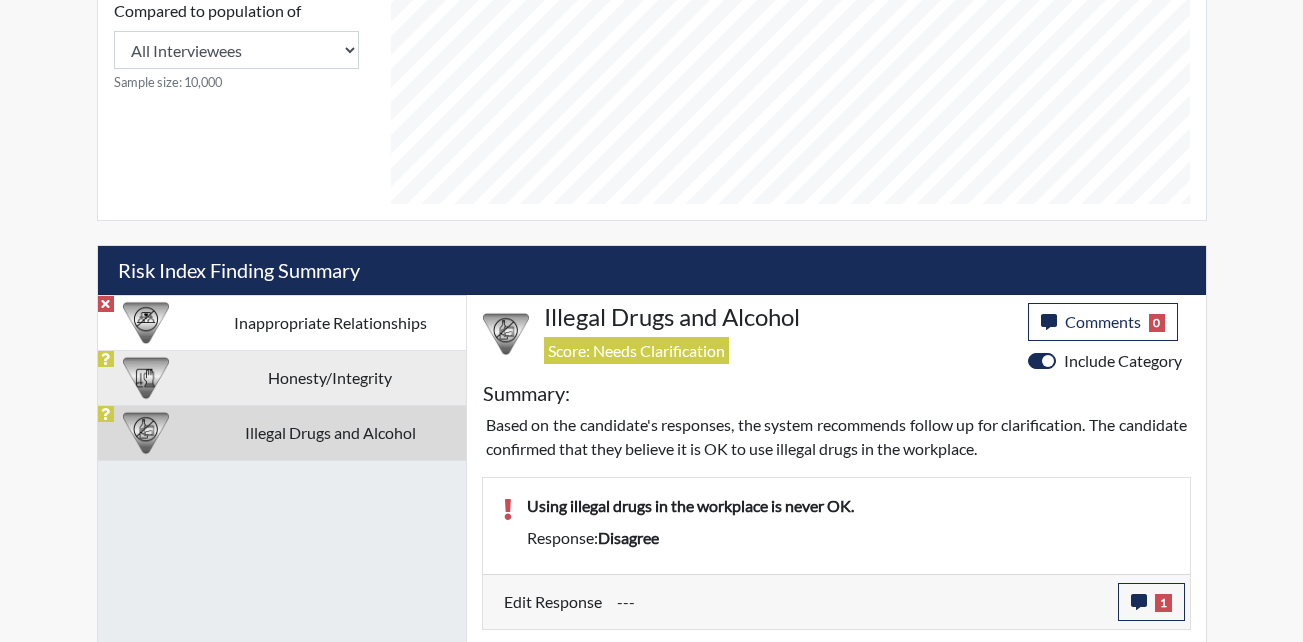 click on "Honesty/Integrity" at bounding box center (330, 377) 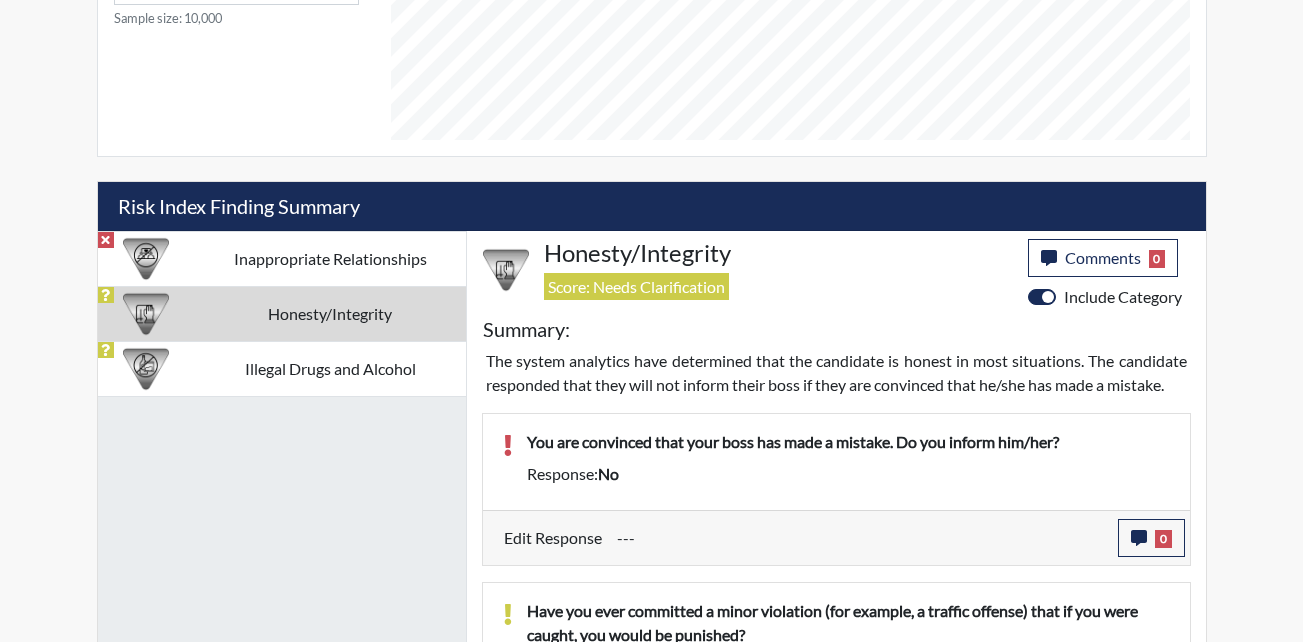 scroll, scrollTop: 1065, scrollLeft: 0, axis: vertical 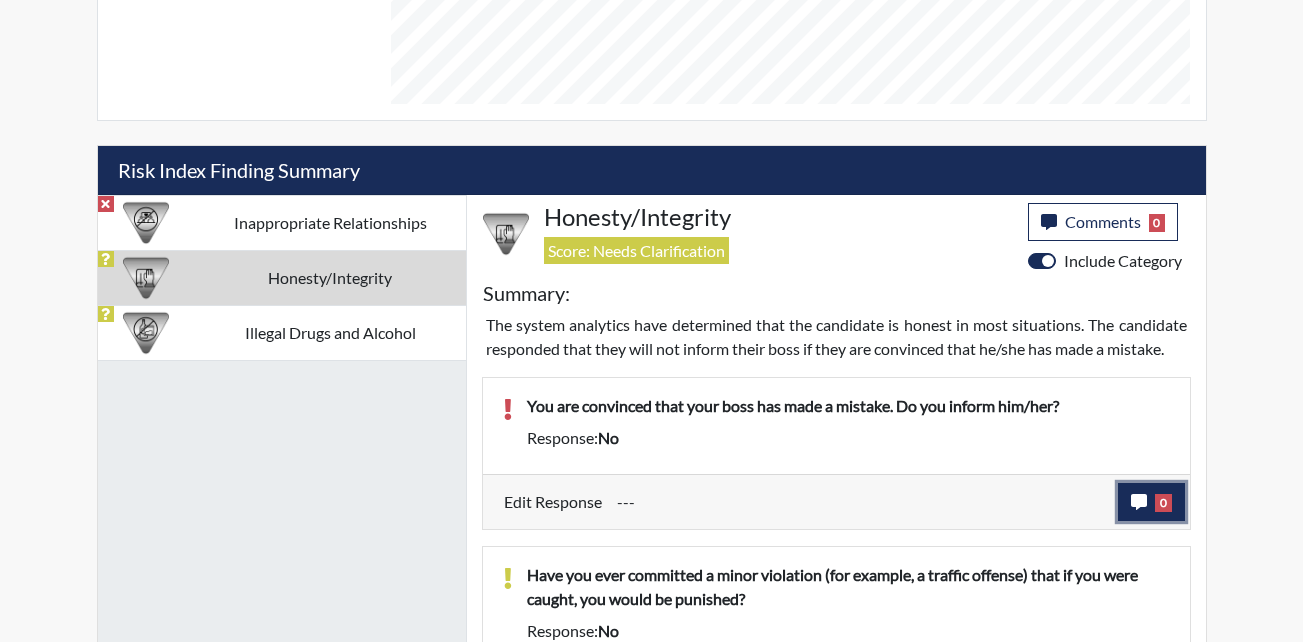 click 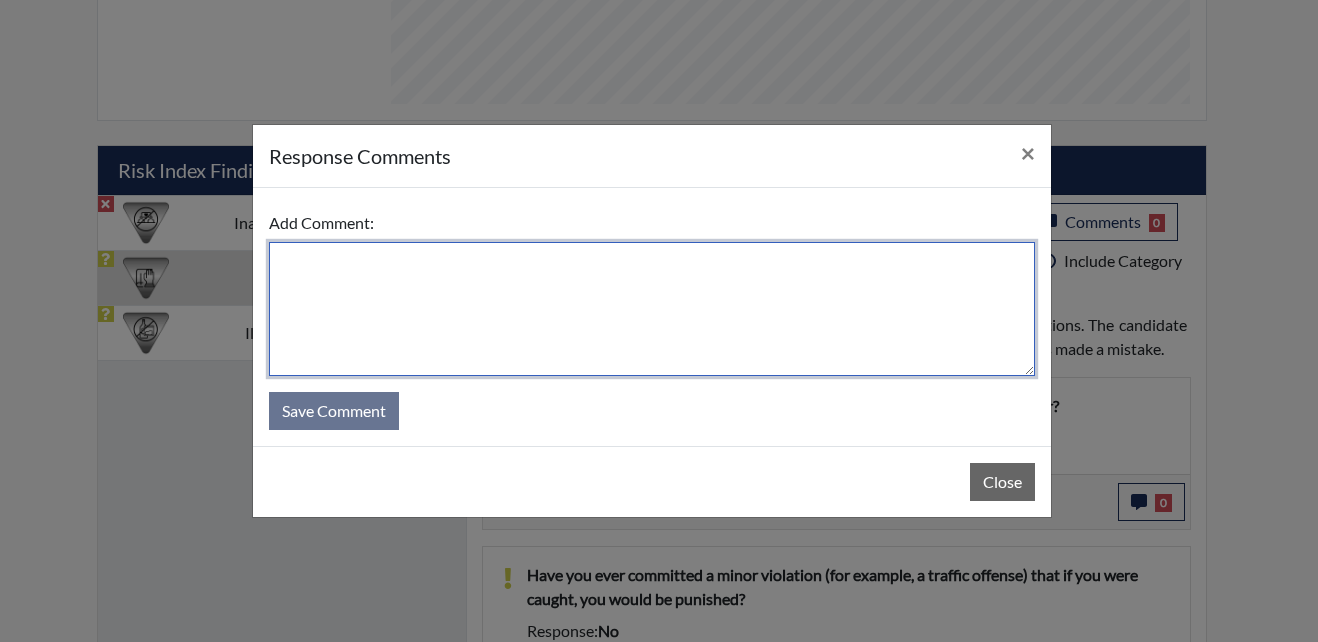click at bounding box center [652, 309] 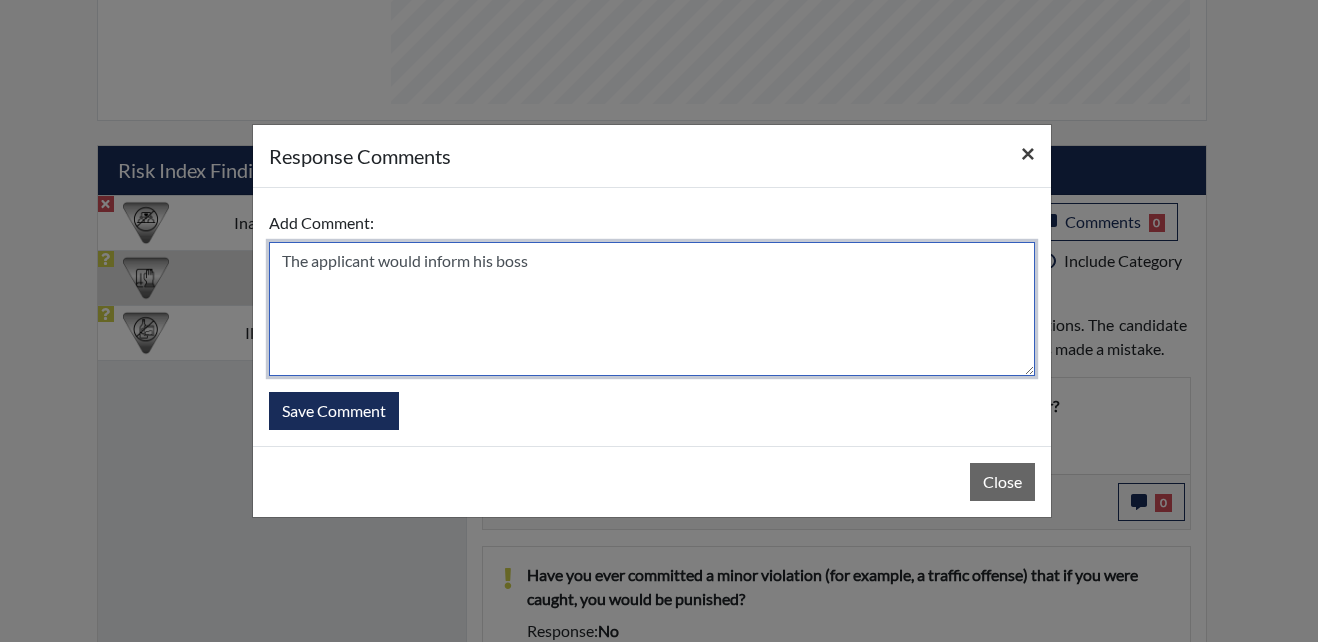 type on "The applicant would inform his boss" 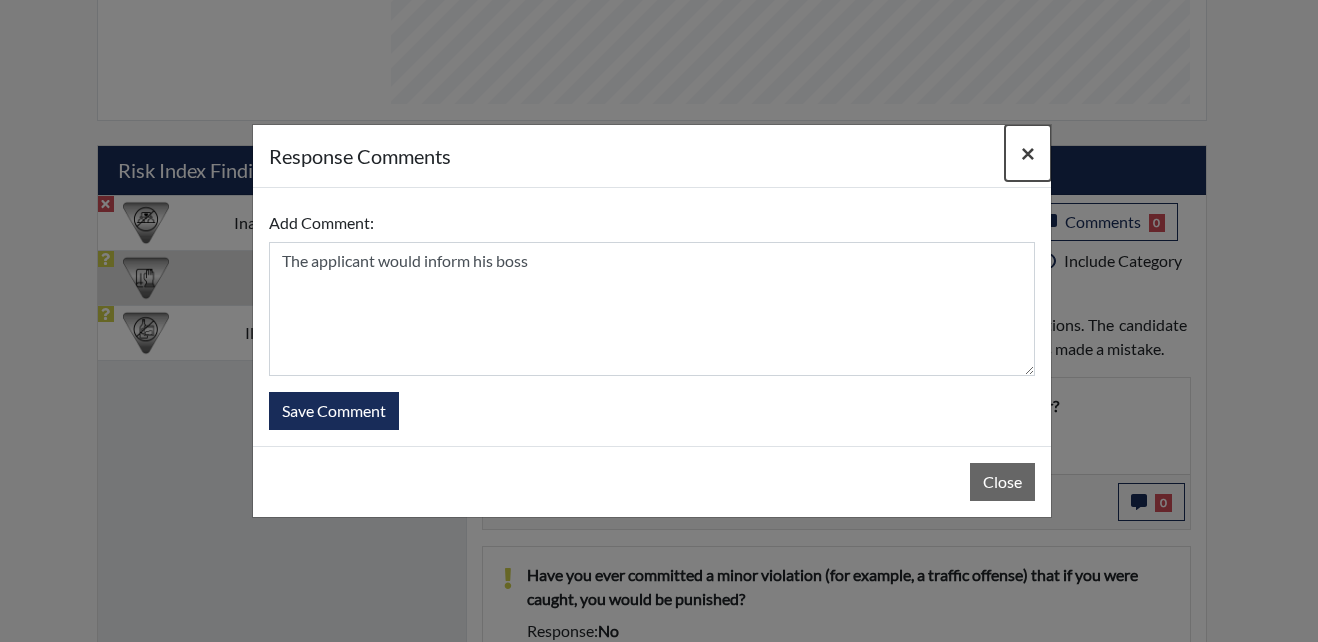 click on "×" at bounding box center (1028, 153) 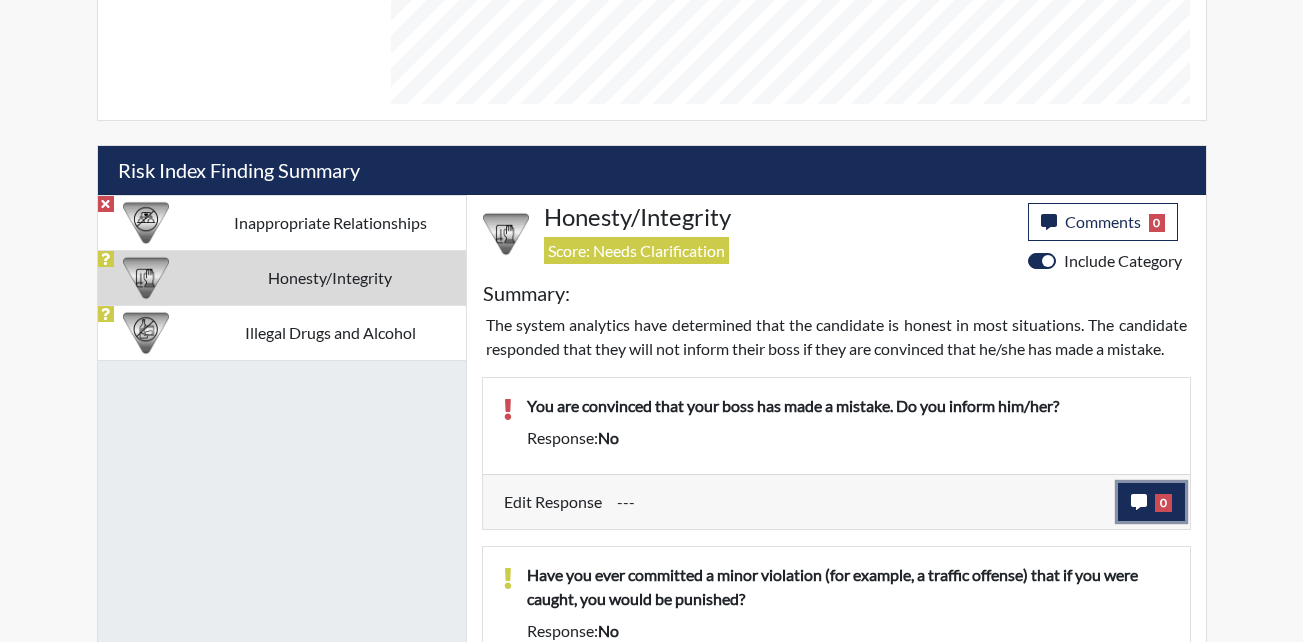 click 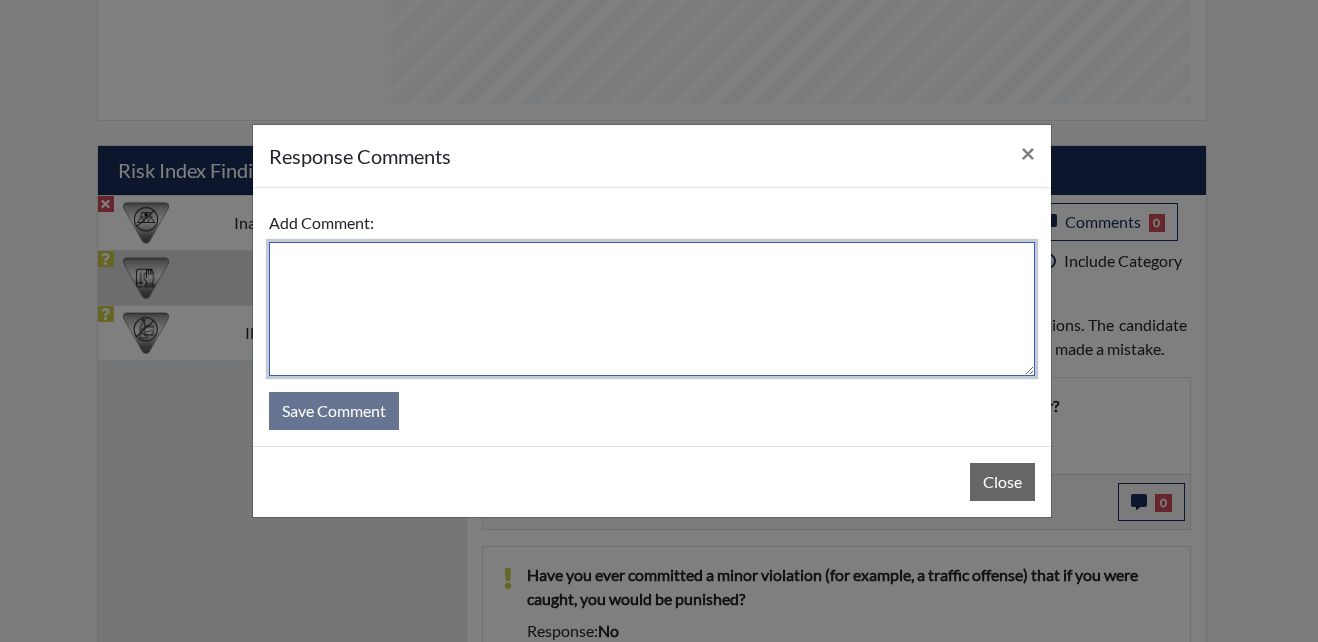 click at bounding box center (652, 309) 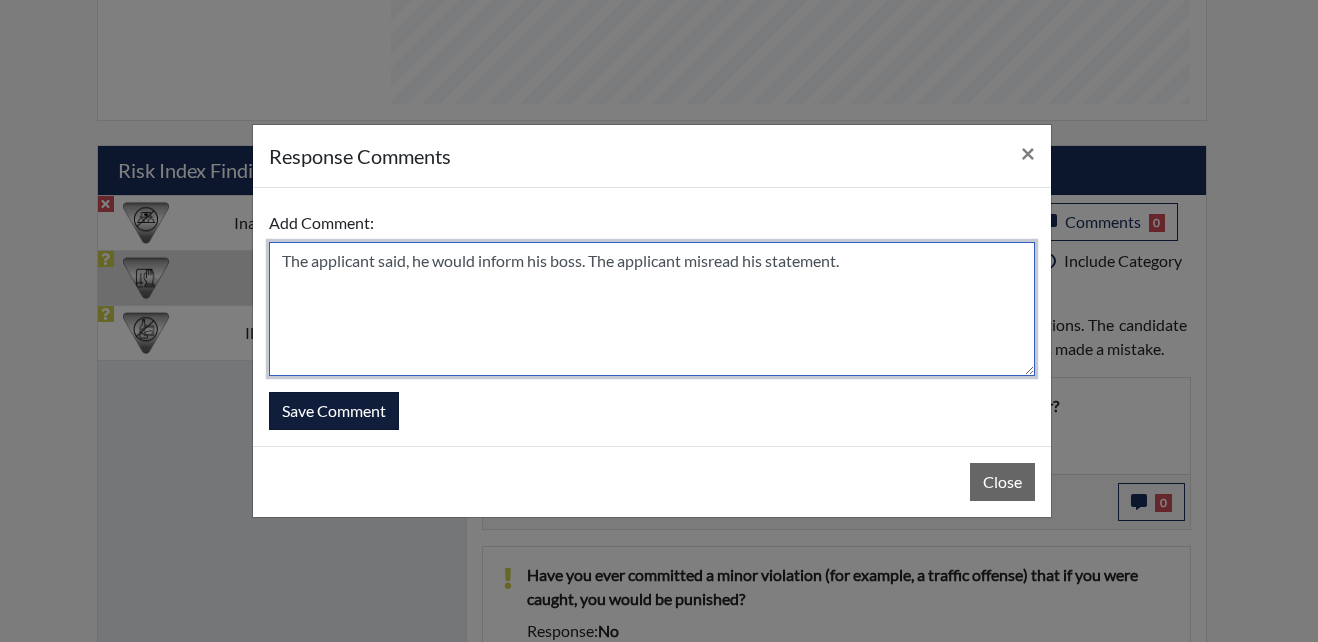 type on "The applicant said, he would inform his boss. The applicant misread his statement." 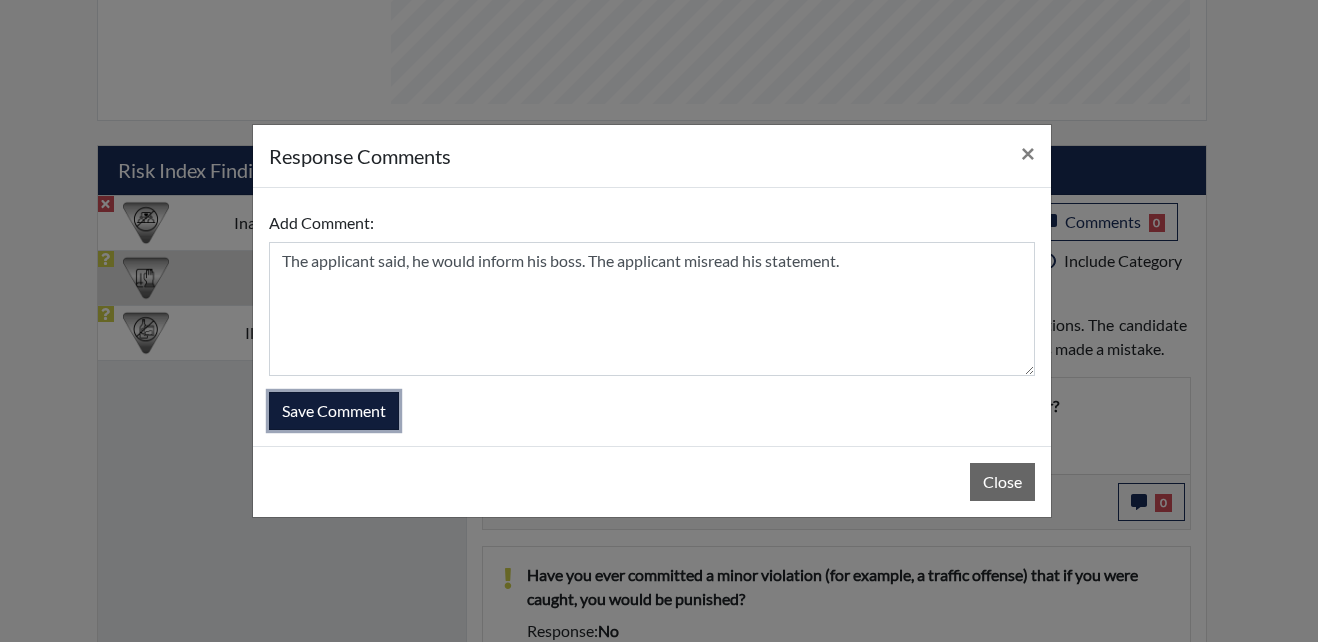 click on "Save Comment" at bounding box center (334, 411) 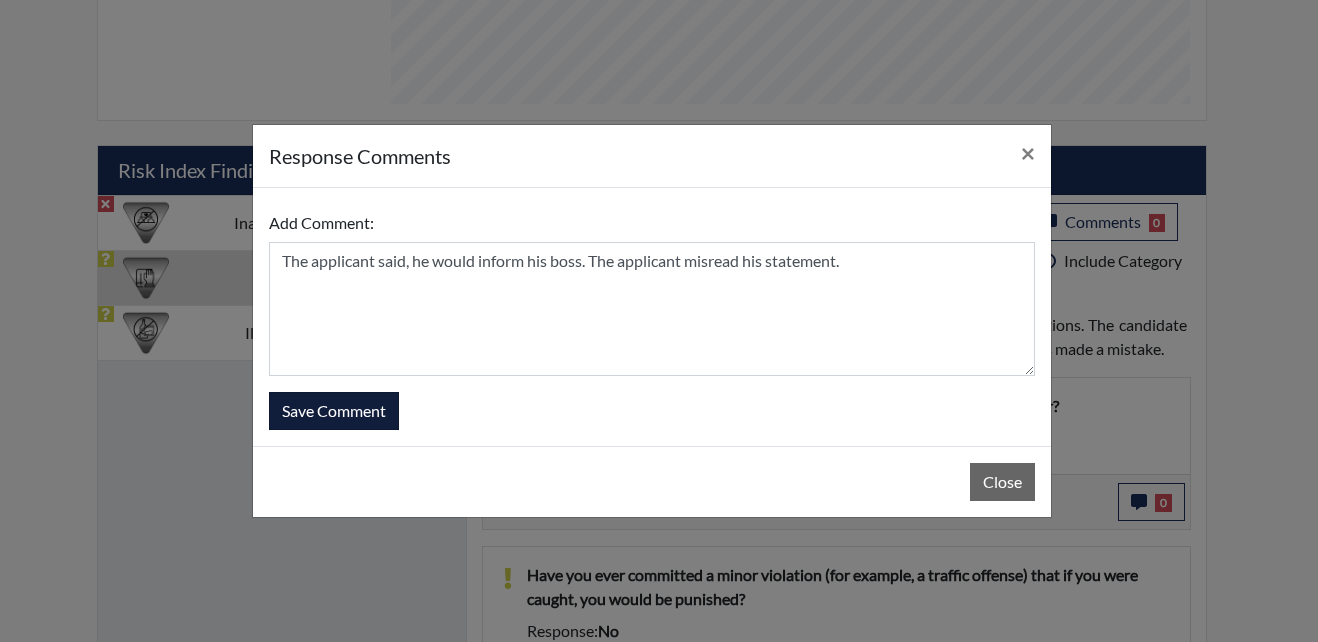 type 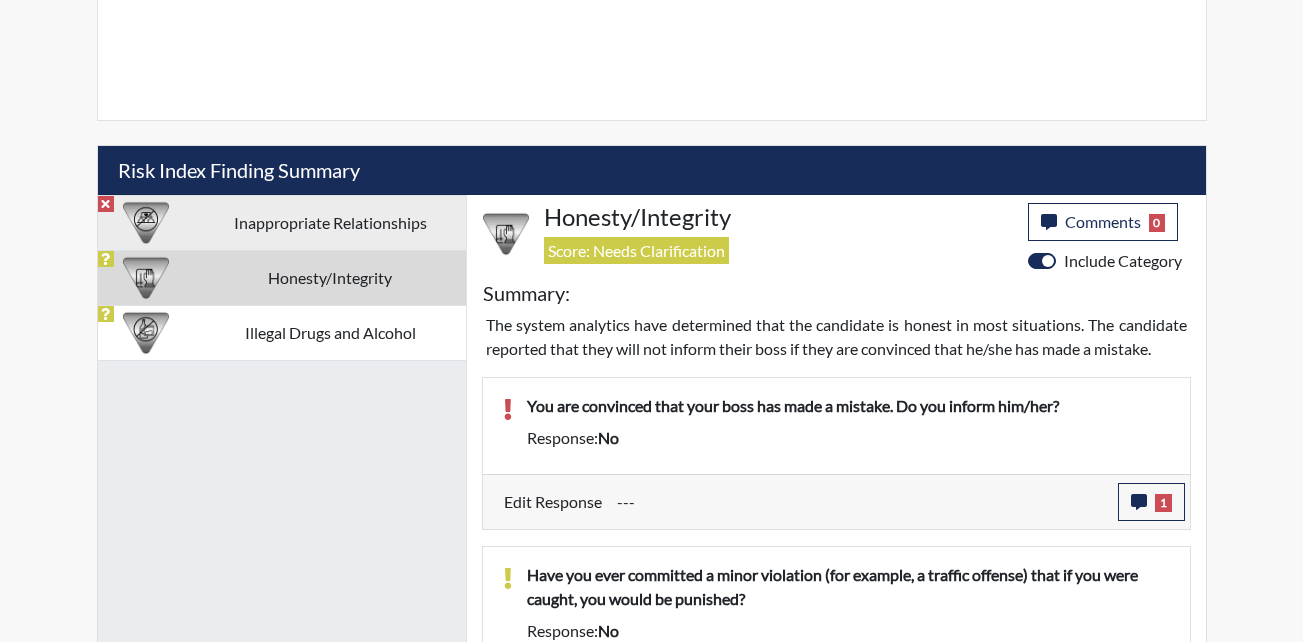 click on "Inappropriate Relationships" at bounding box center [330, 222] 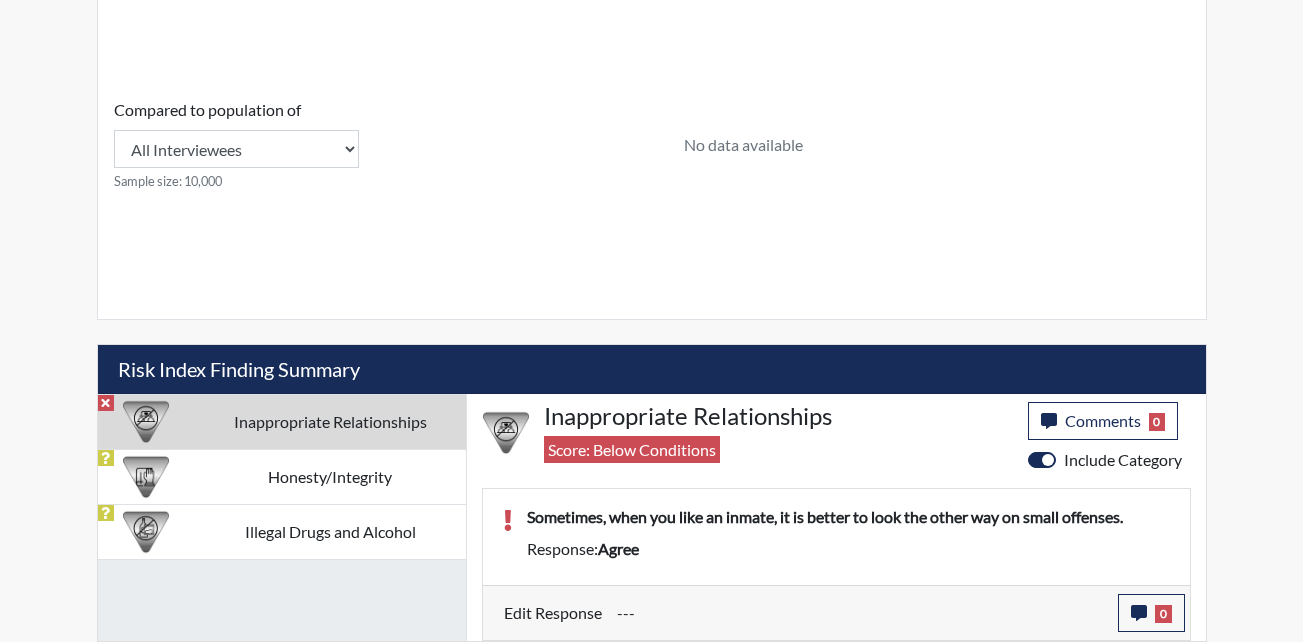 scroll, scrollTop: 866, scrollLeft: 0, axis: vertical 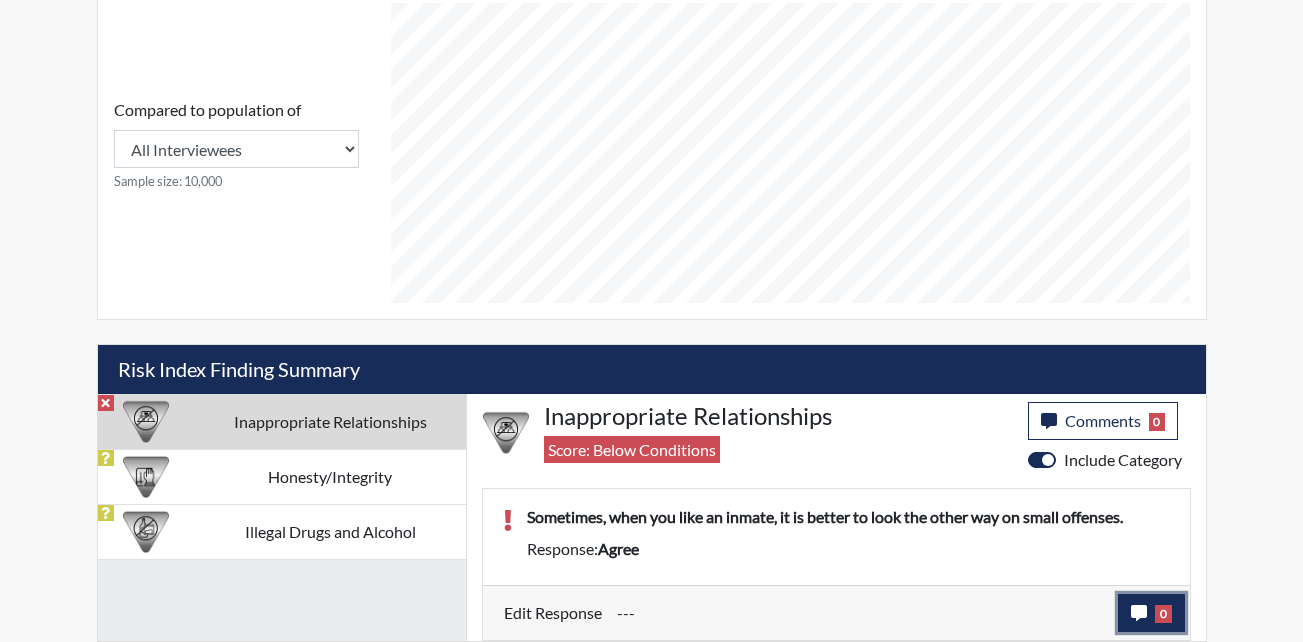 click on "0" at bounding box center (1151, 613) 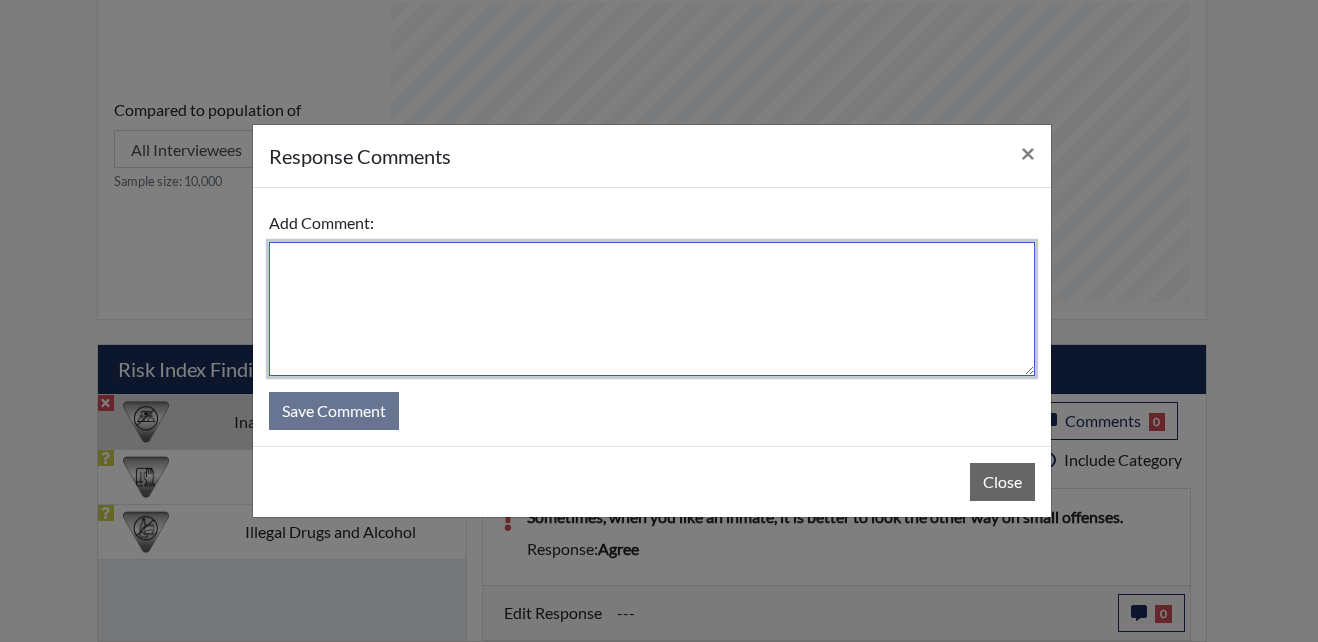 click at bounding box center (652, 309) 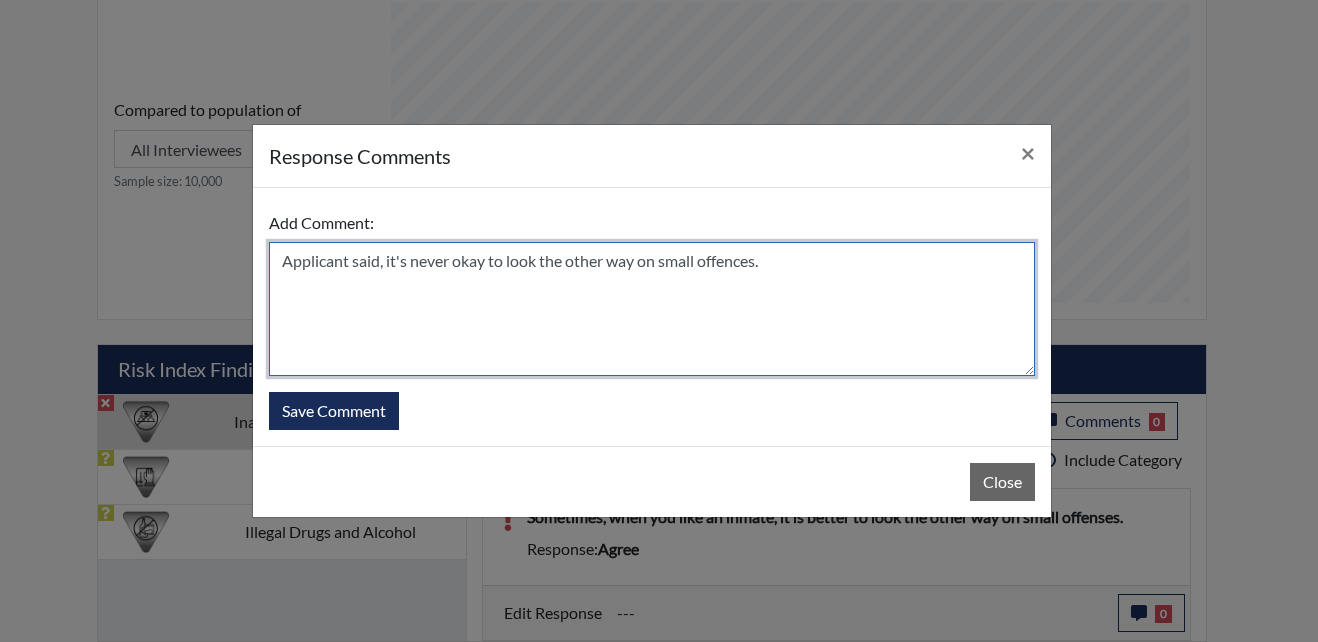 click on "Applicant said, it's never okay to look the other way on small offences." at bounding box center [652, 309] 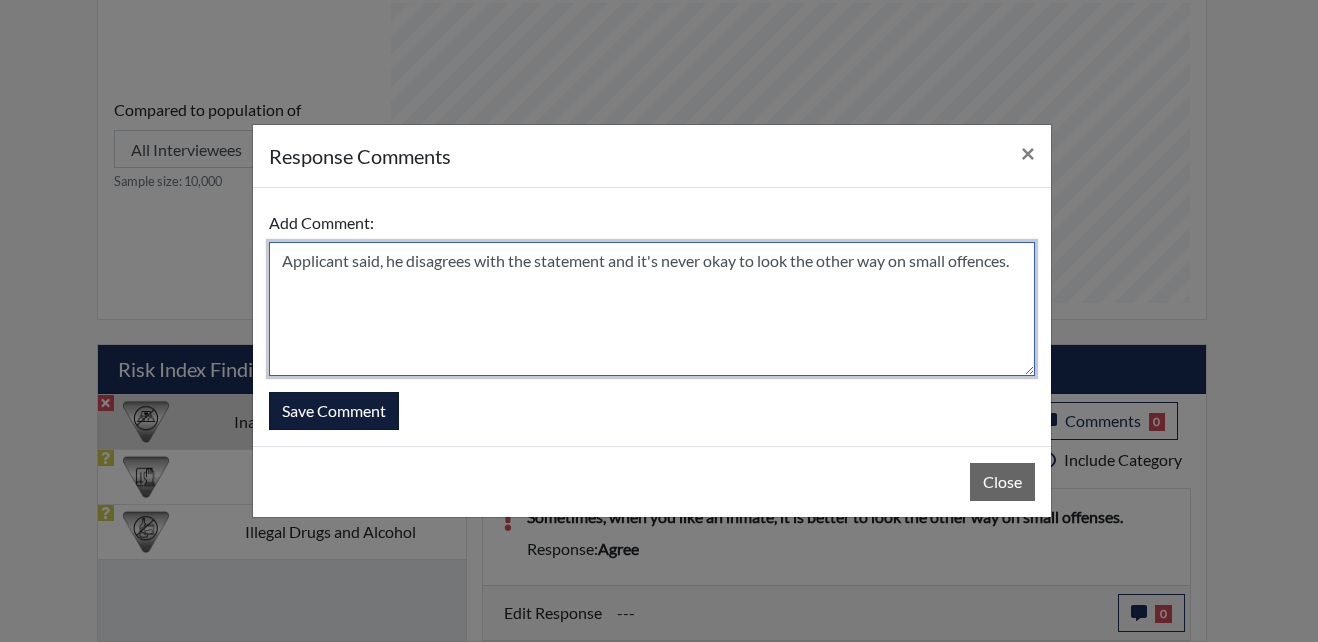 type on "Applicant said, he disagrees with the statement and it's never okay to look the other way on small offences." 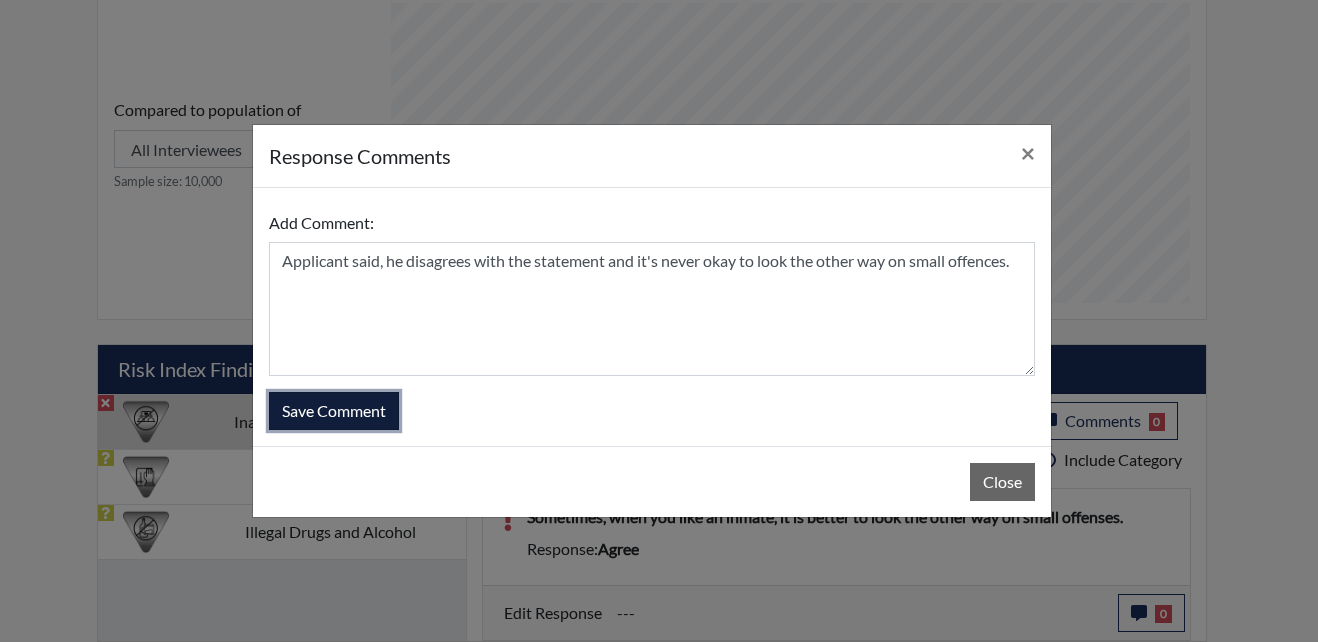 click on "Save Comment" at bounding box center [334, 411] 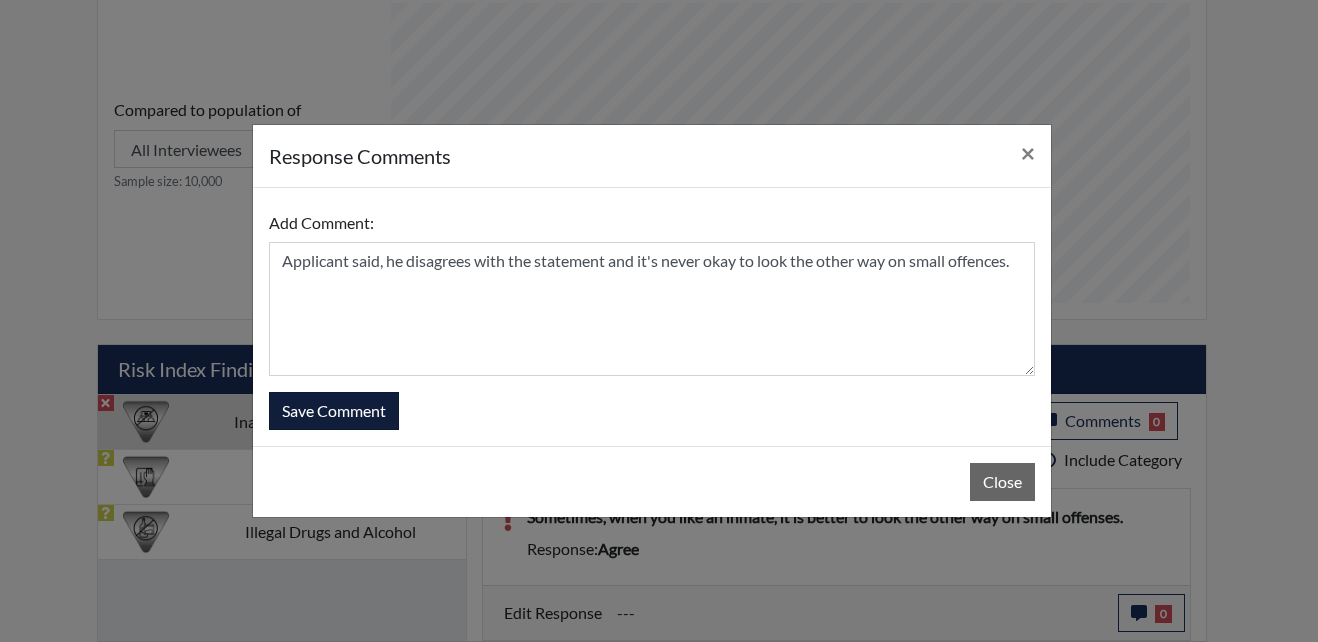 type 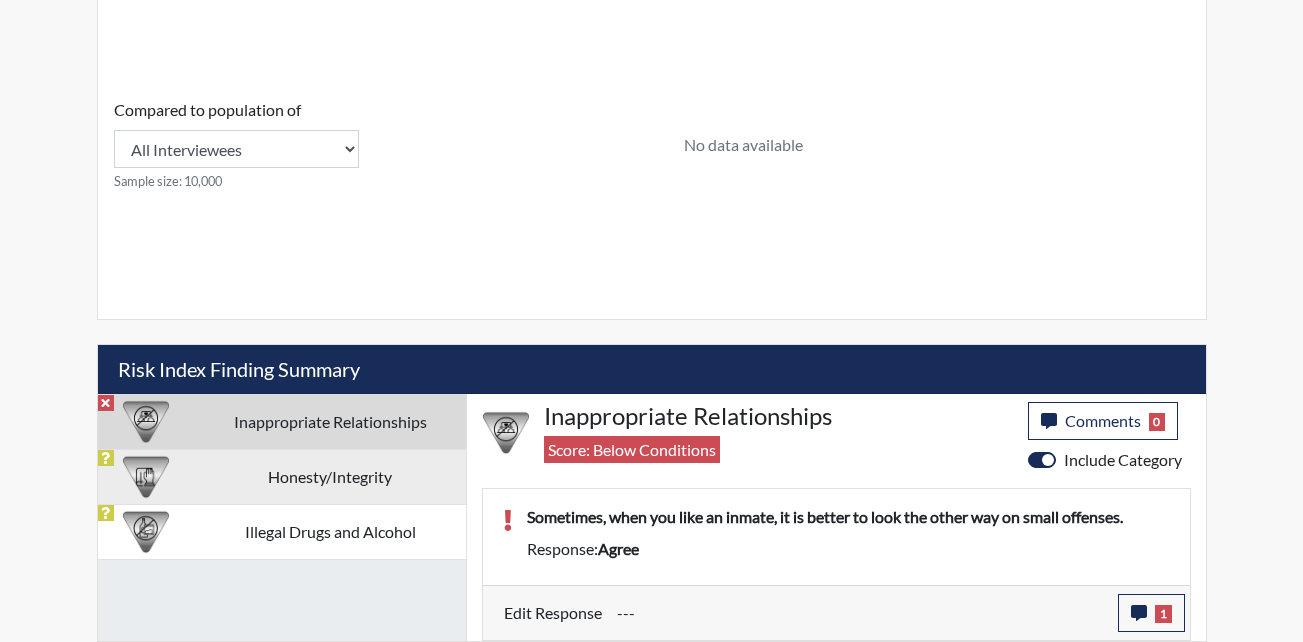click on "Honesty/Integrity" at bounding box center [330, 476] 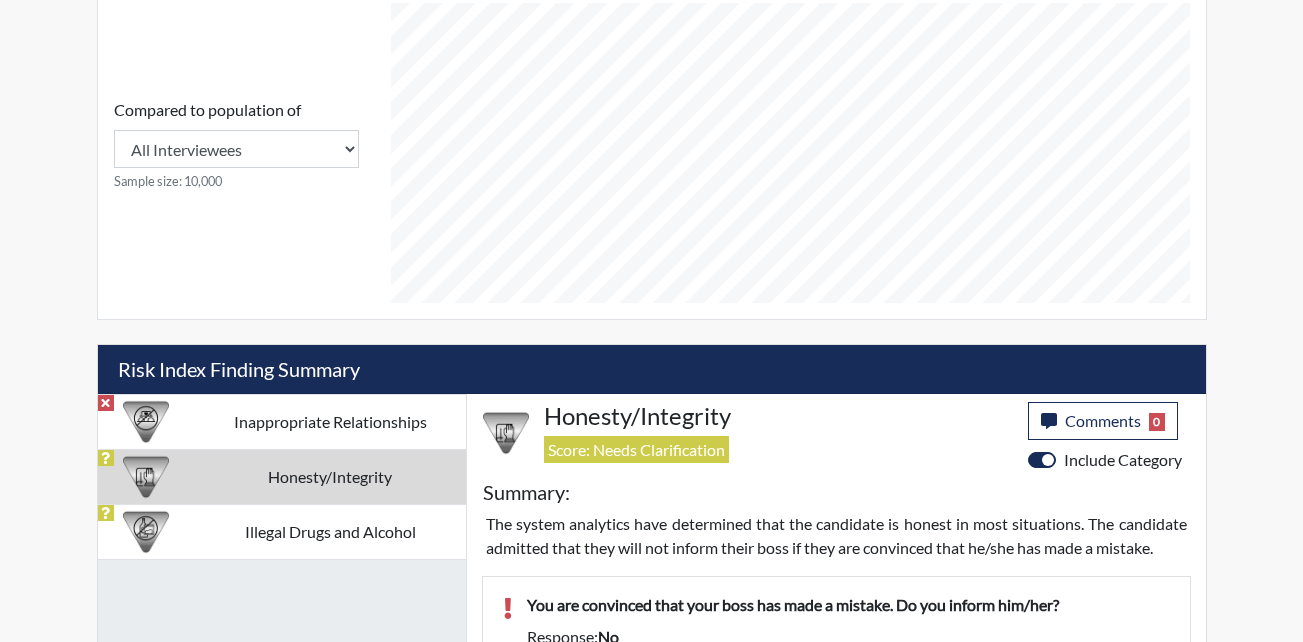 scroll, scrollTop: 999668, scrollLeft: 999169, axis: both 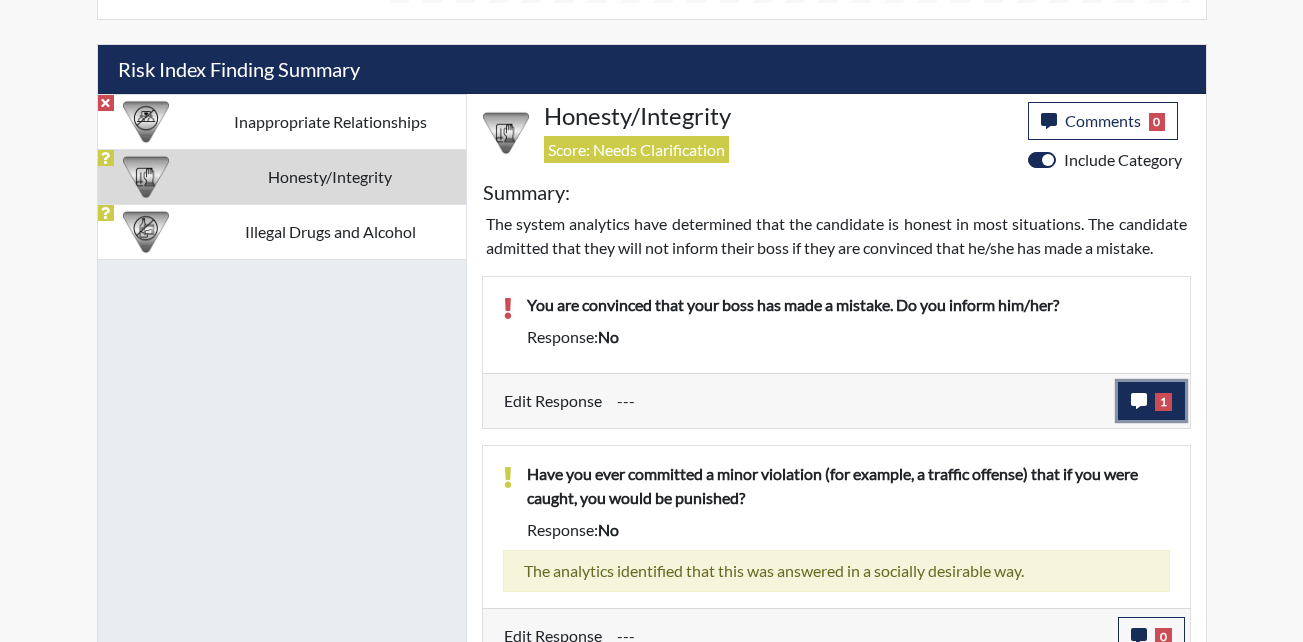 click 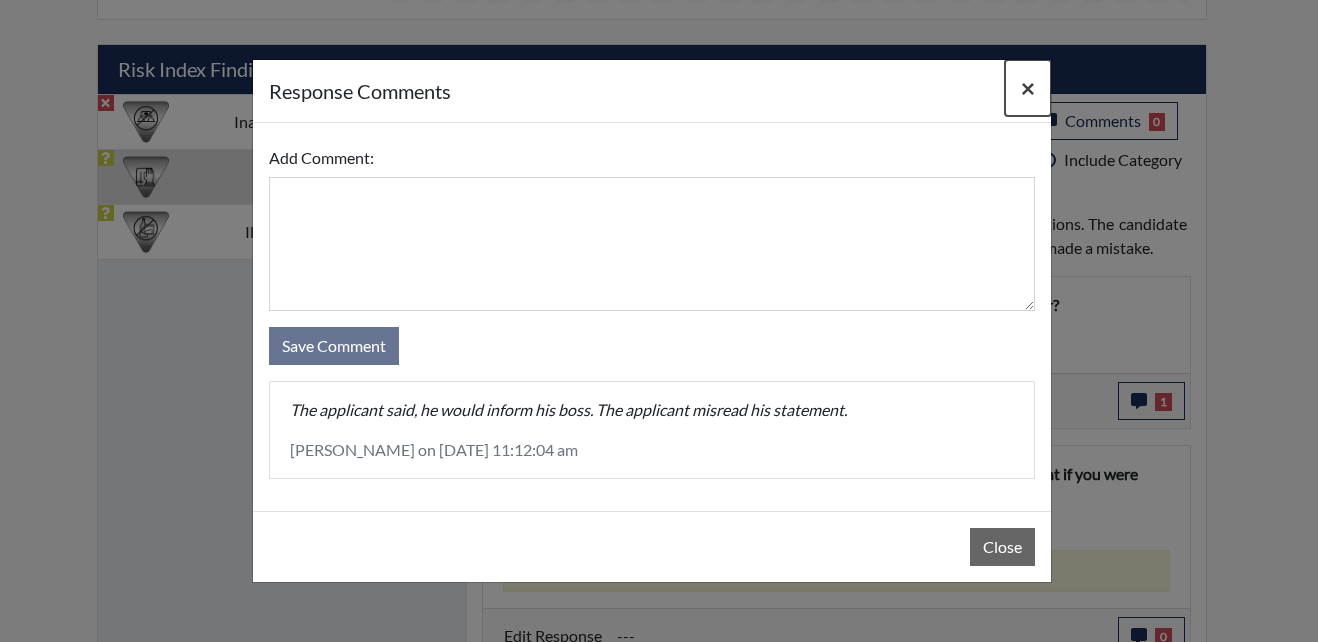 click on "×" at bounding box center [1028, 87] 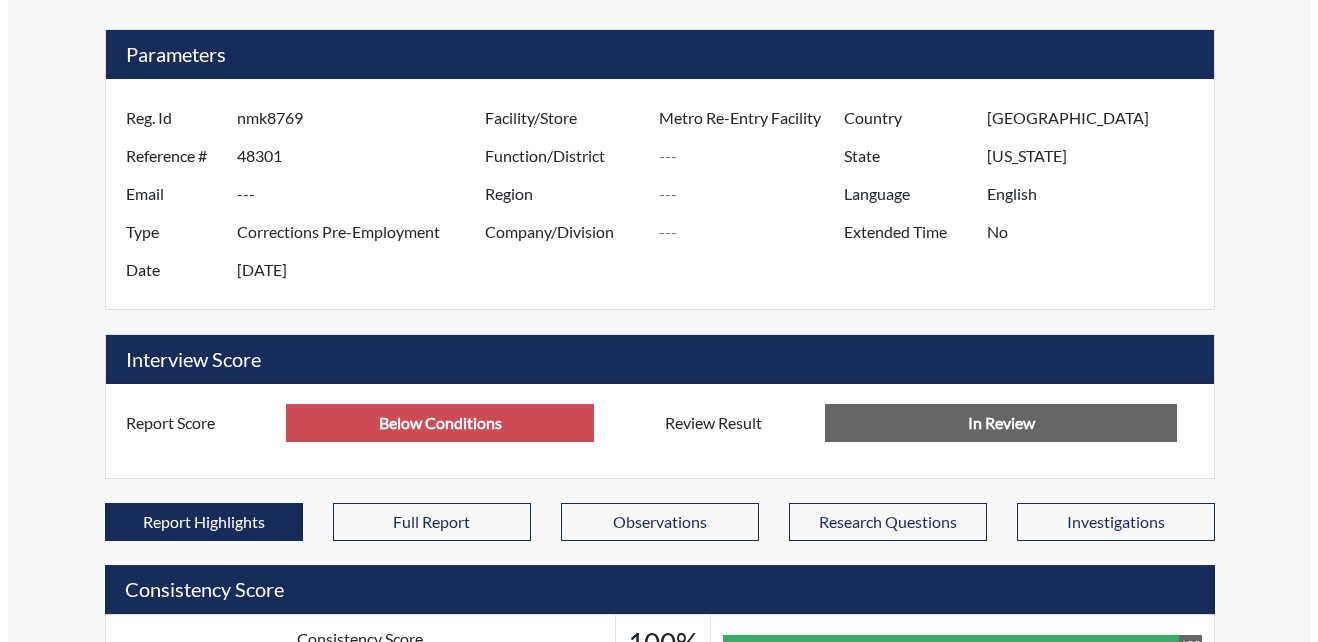 scroll, scrollTop: 0, scrollLeft: 0, axis: both 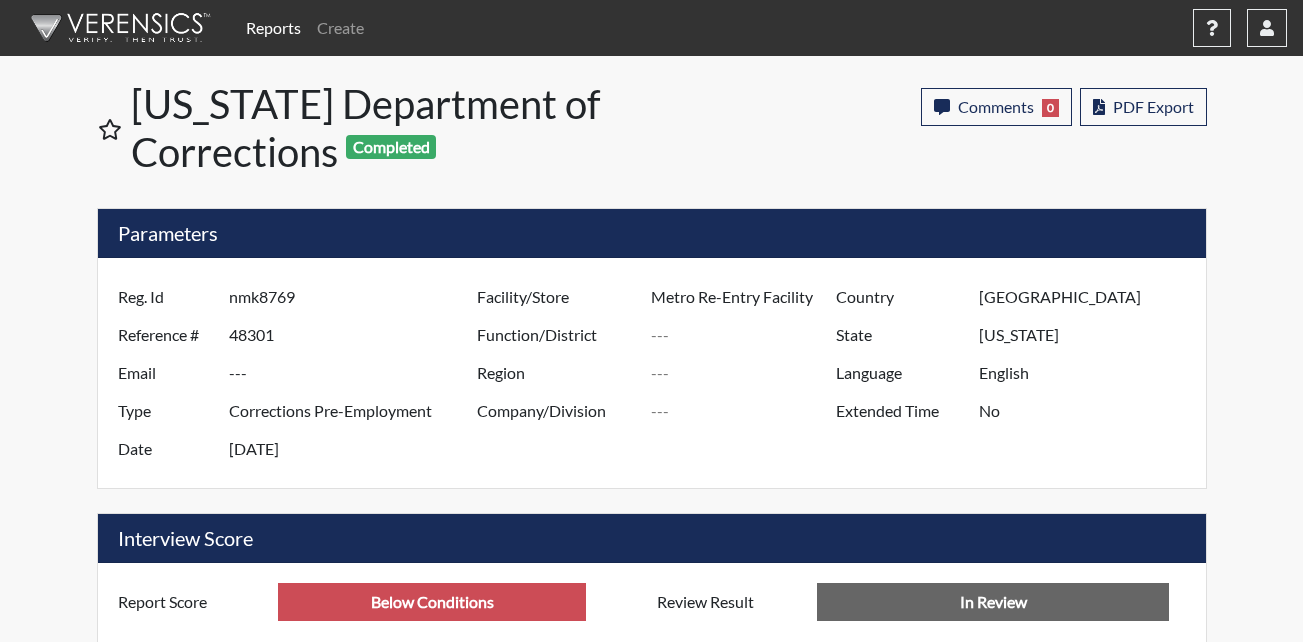 drag, startPoint x: 299, startPoint y: 308, endPoint x: 217, endPoint y: 296, distance: 82.8734 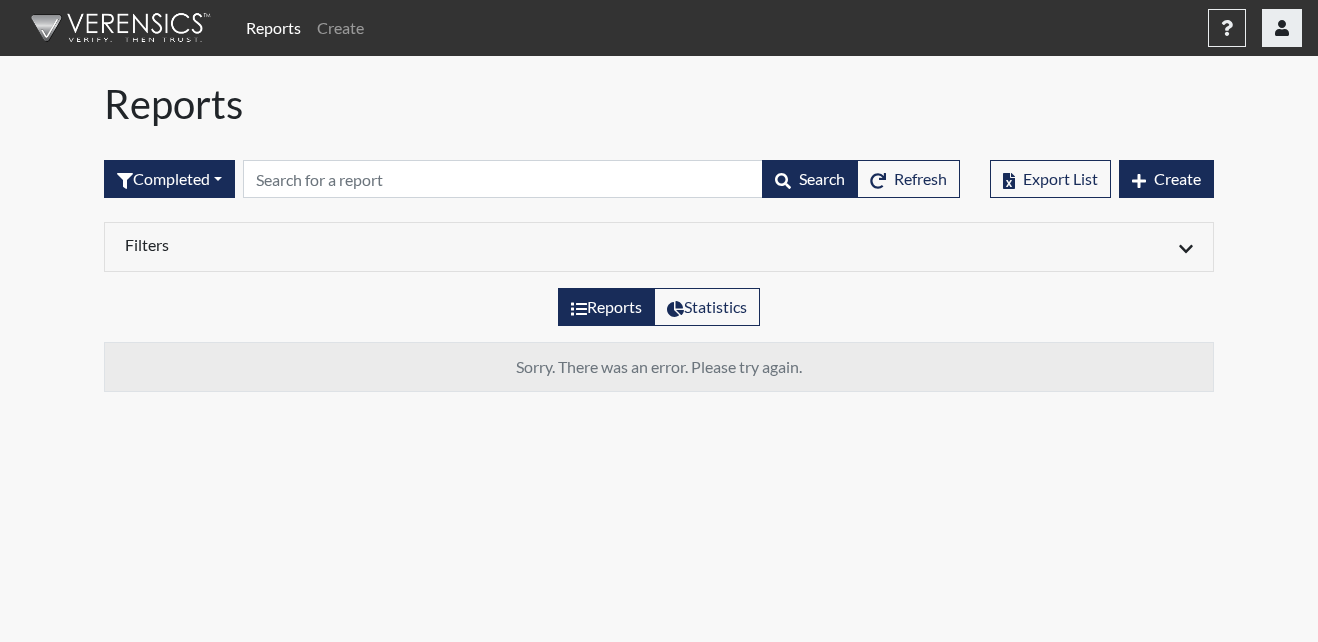click 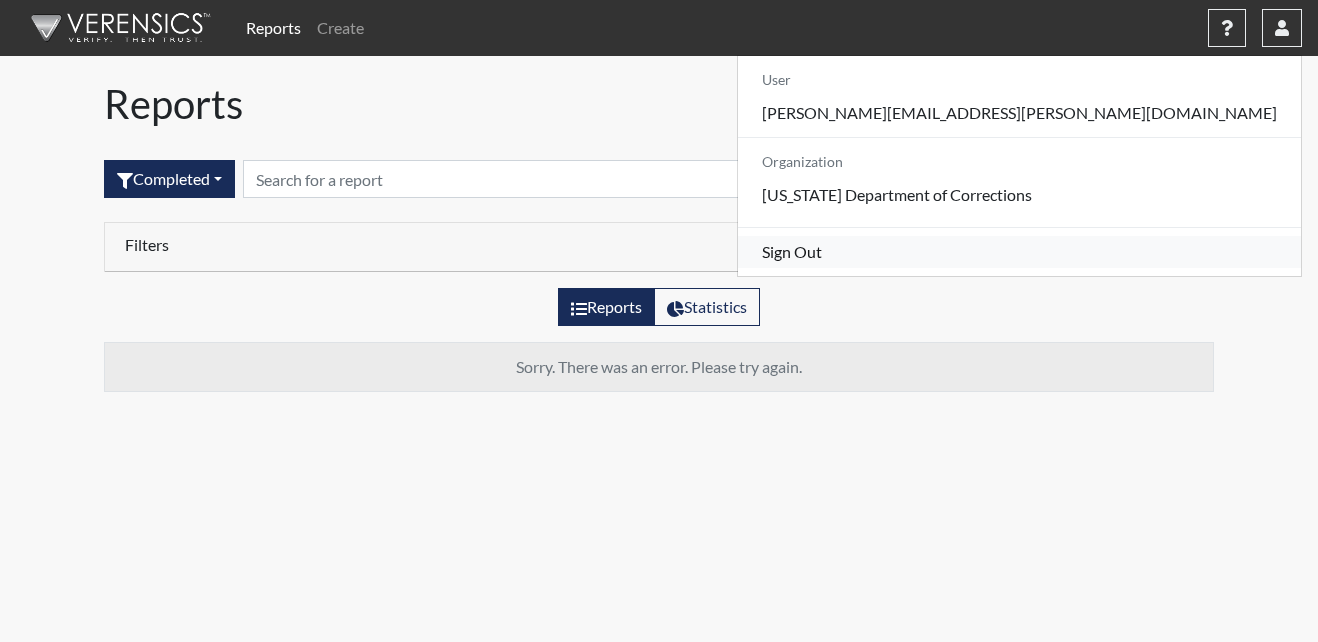click on "Sign Out" at bounding box center (1019, 252) 